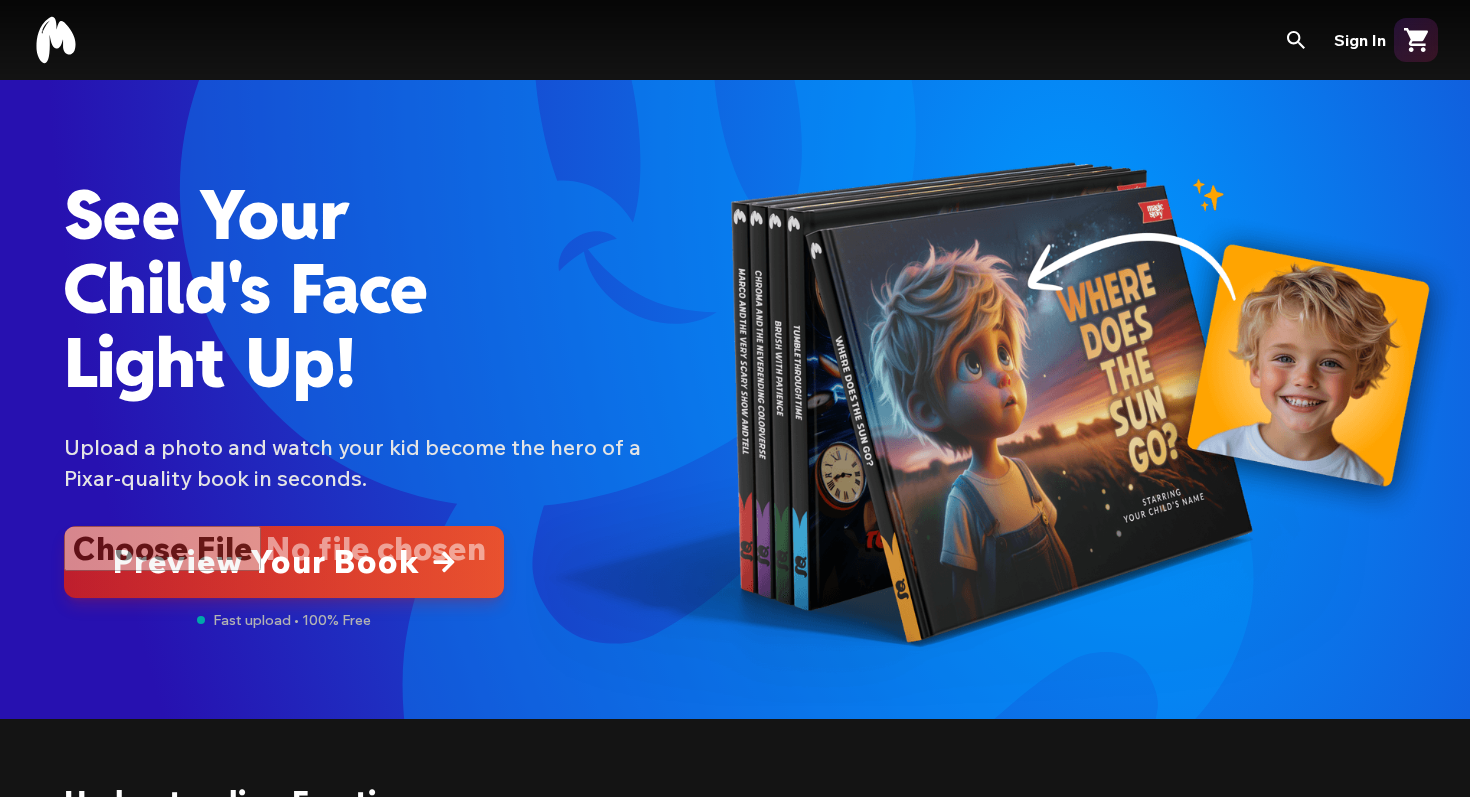 scroll, scrollTop: 0, scrollLeft: 0, axis: both 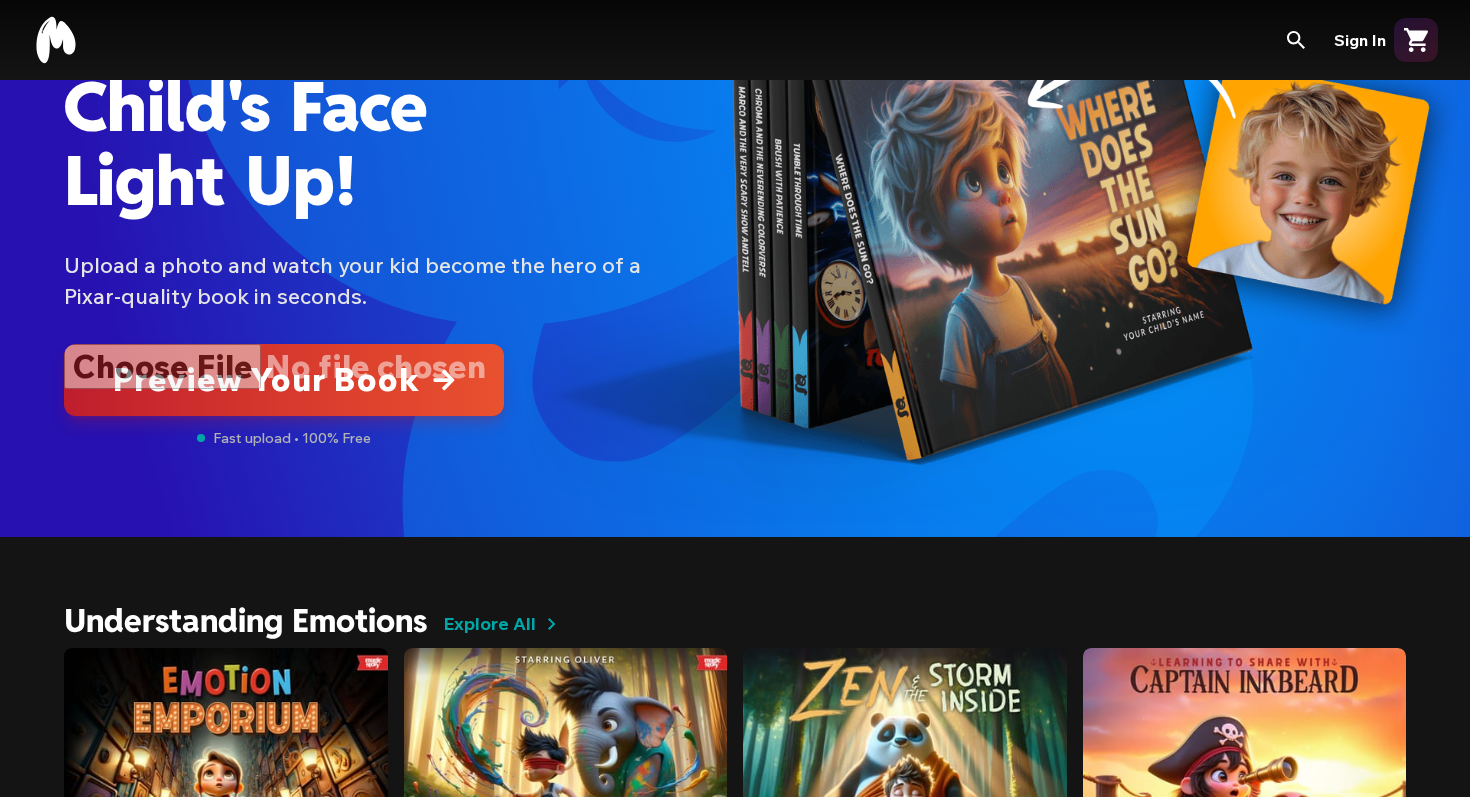 click at bounding box center [284, 380] 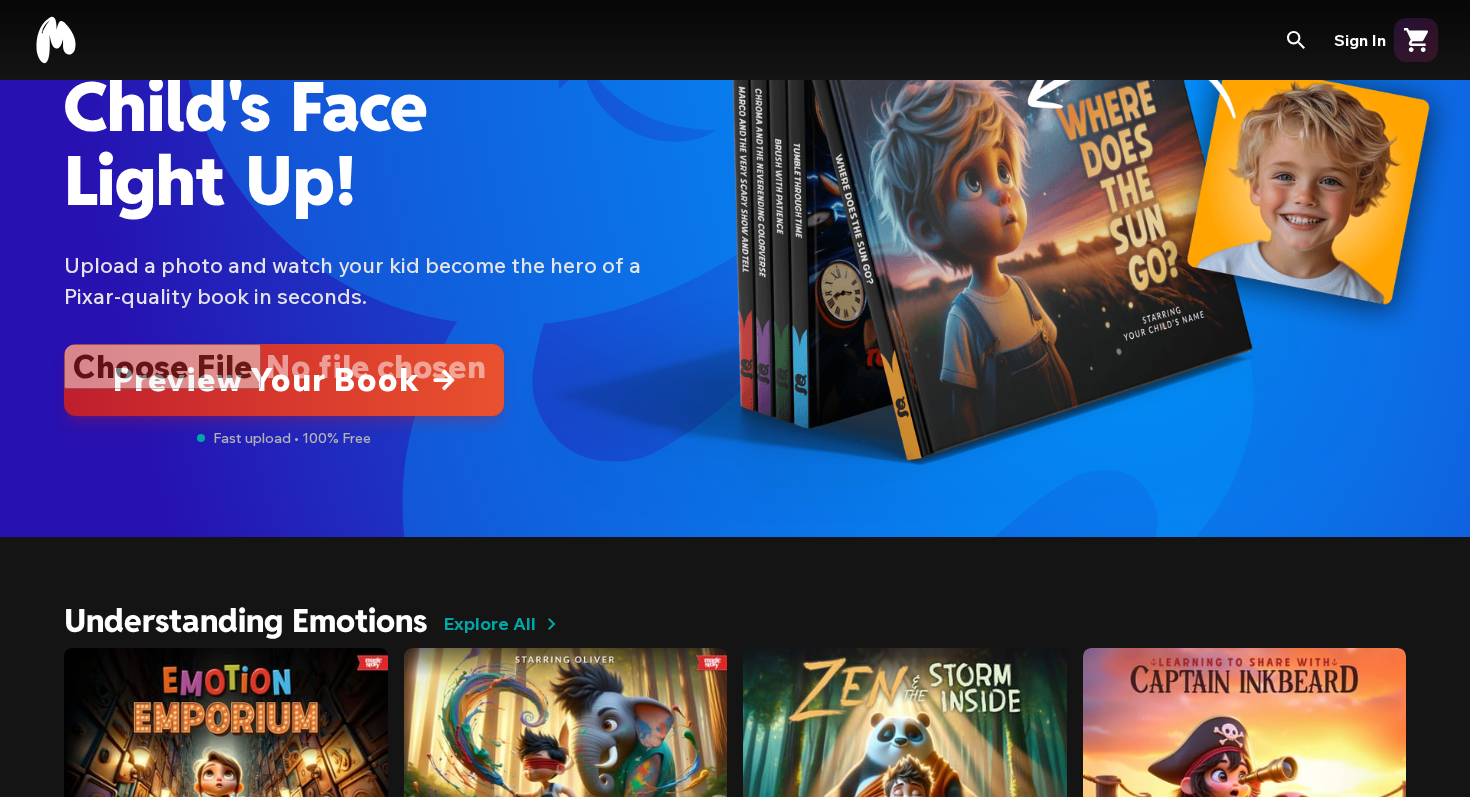 click at bounding box center (284, 380) 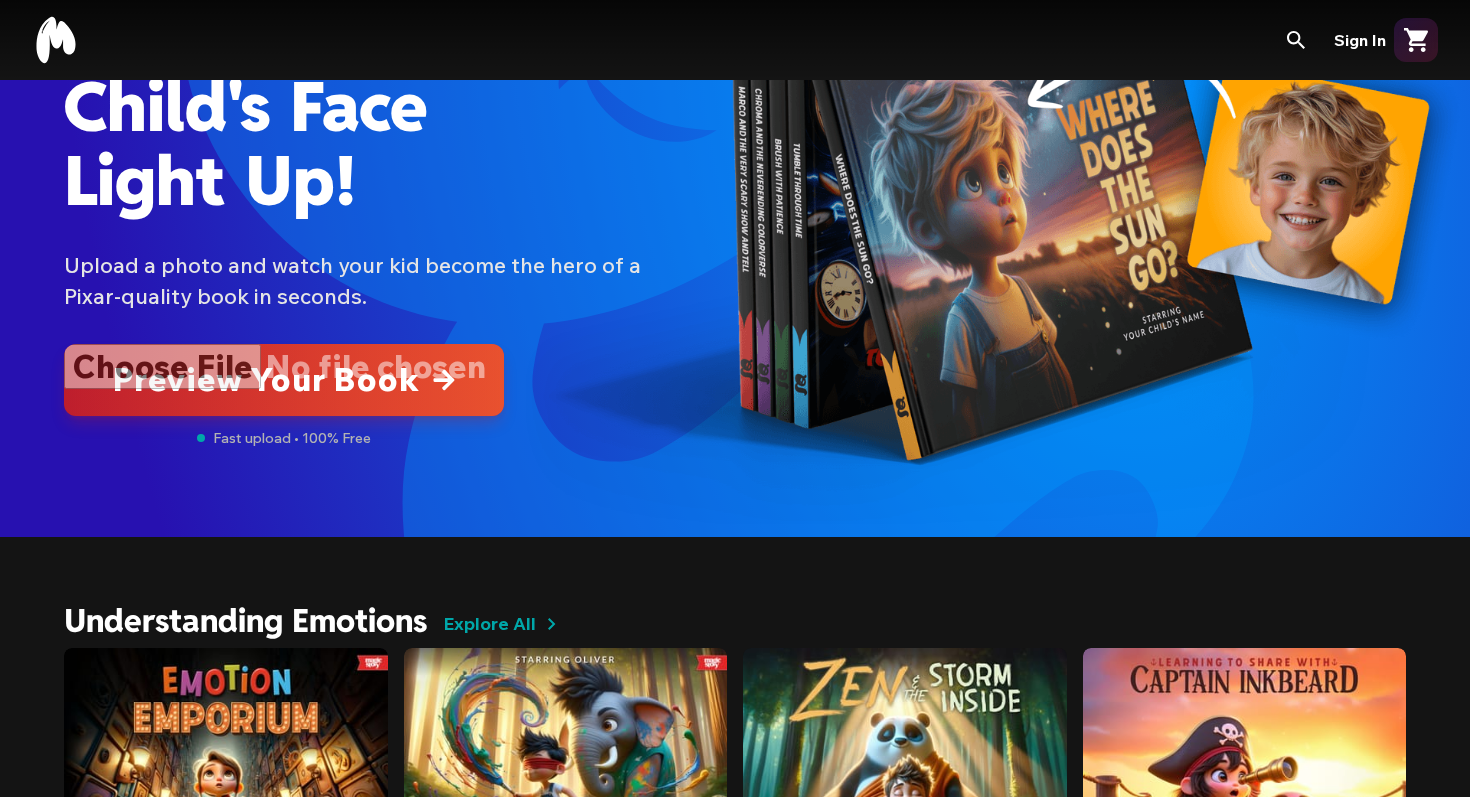 type on "**********" 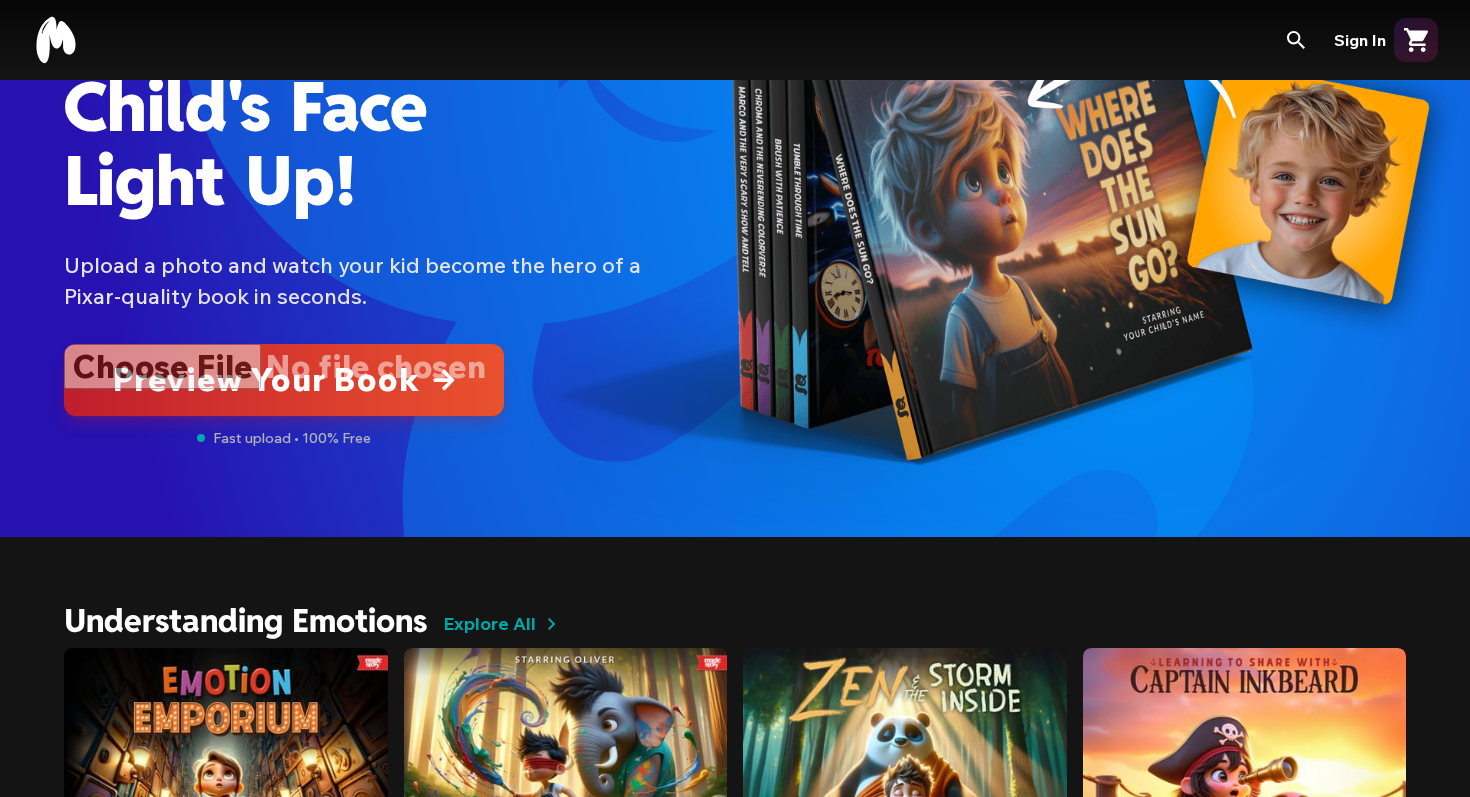 type 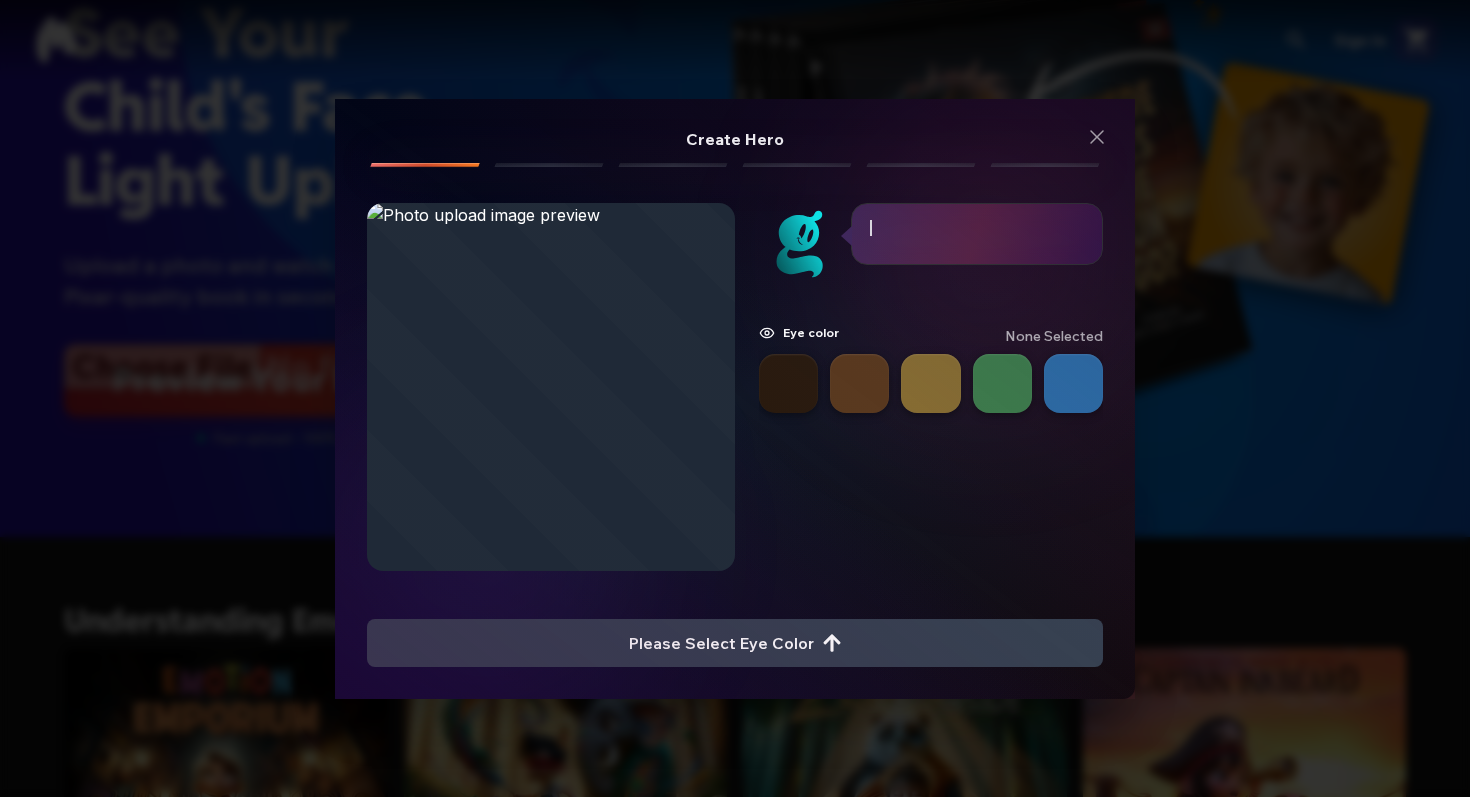 scroll, scrollTop: 0, scrollLeft: 0, axis: both 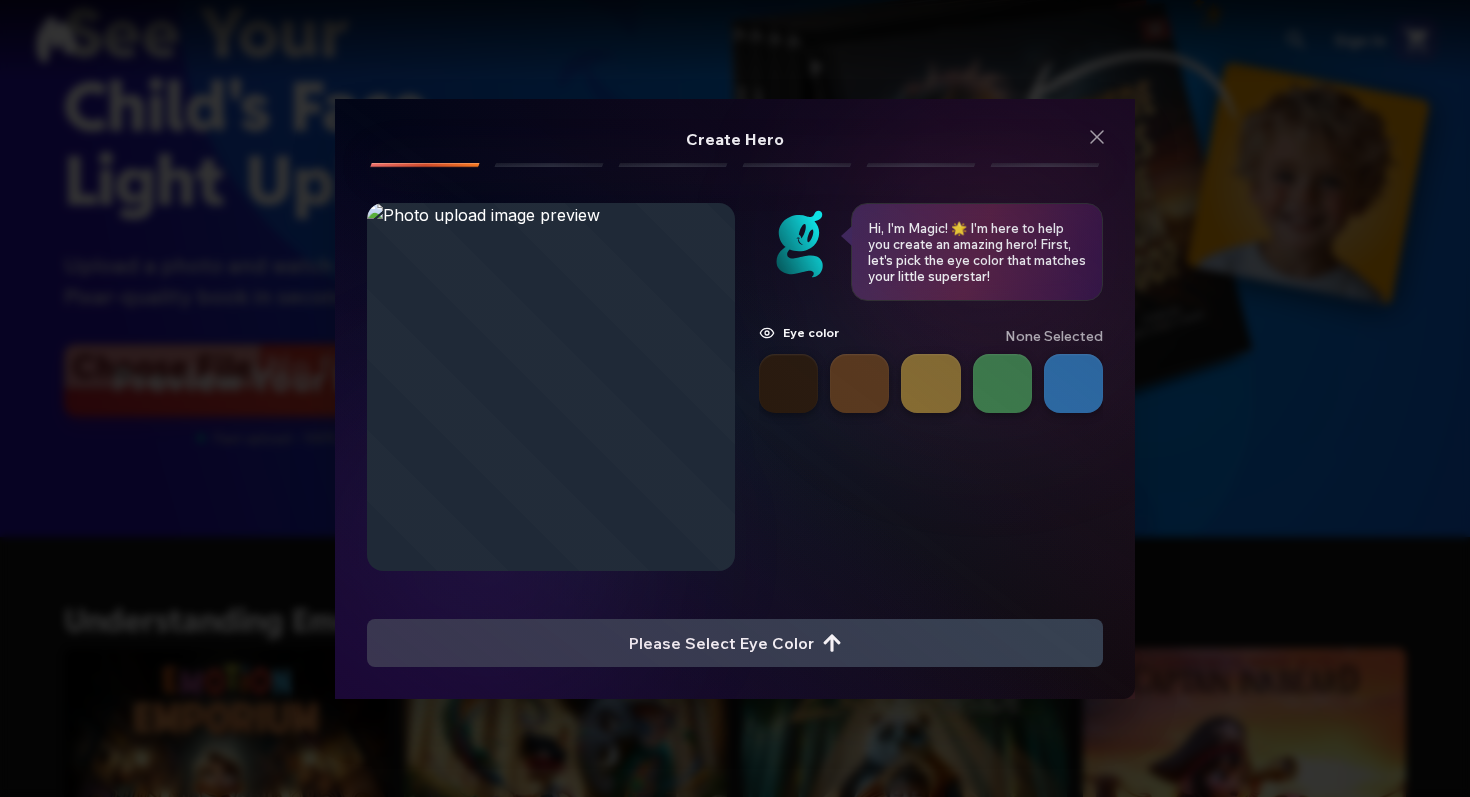 click at bounding box center (788, 383) 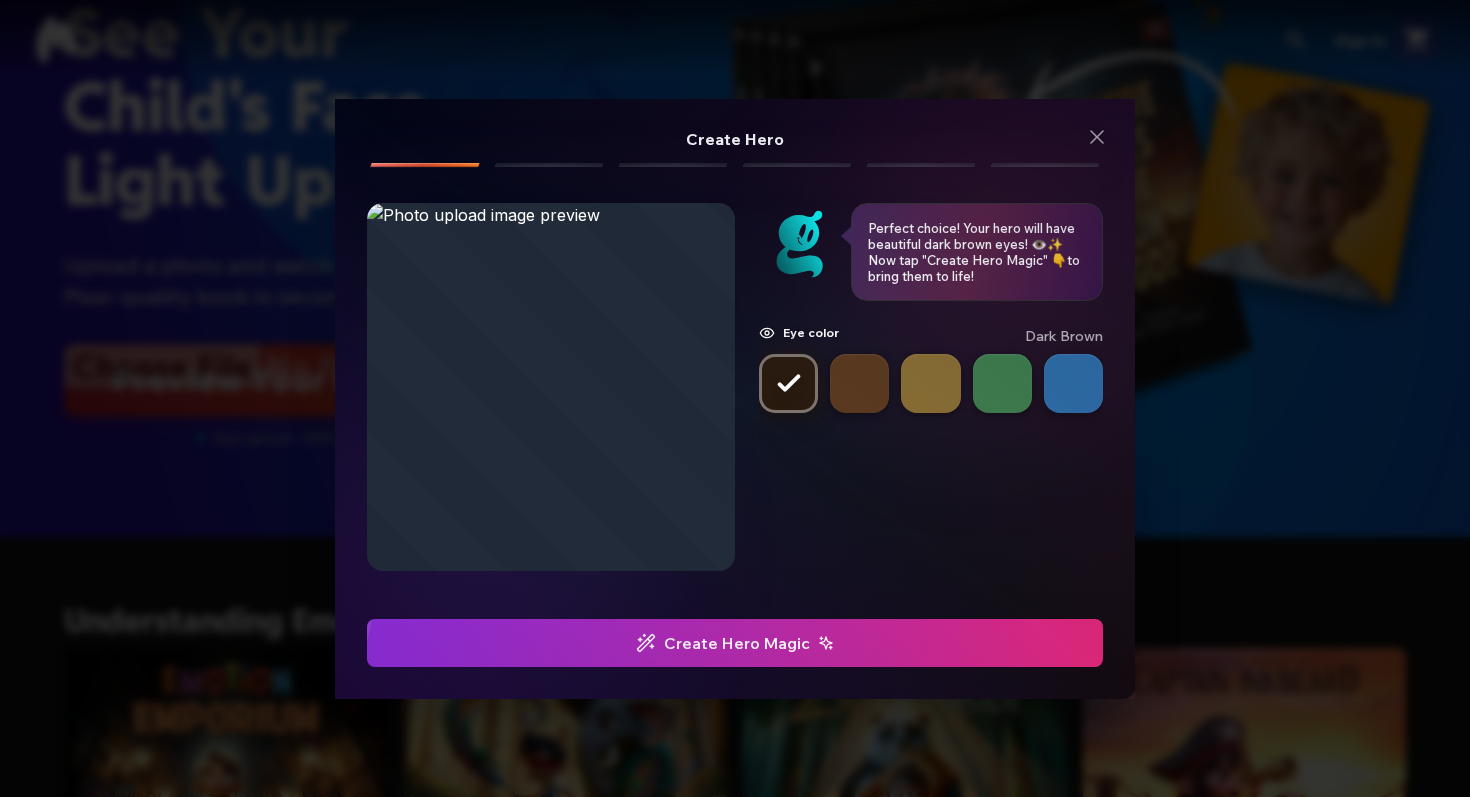 click on "Create Hero Magic" at bounding box center (735, 643) 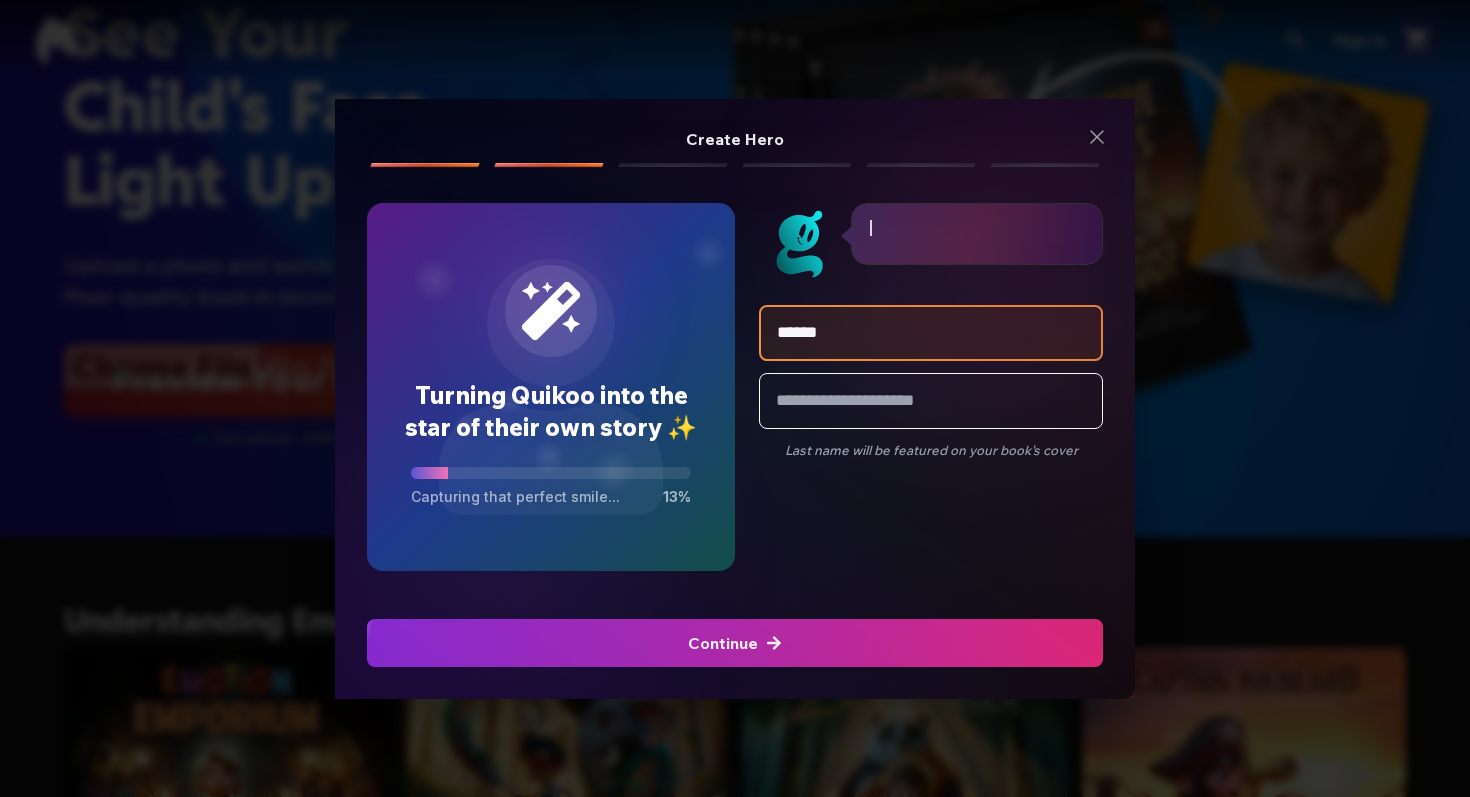 type on "******" 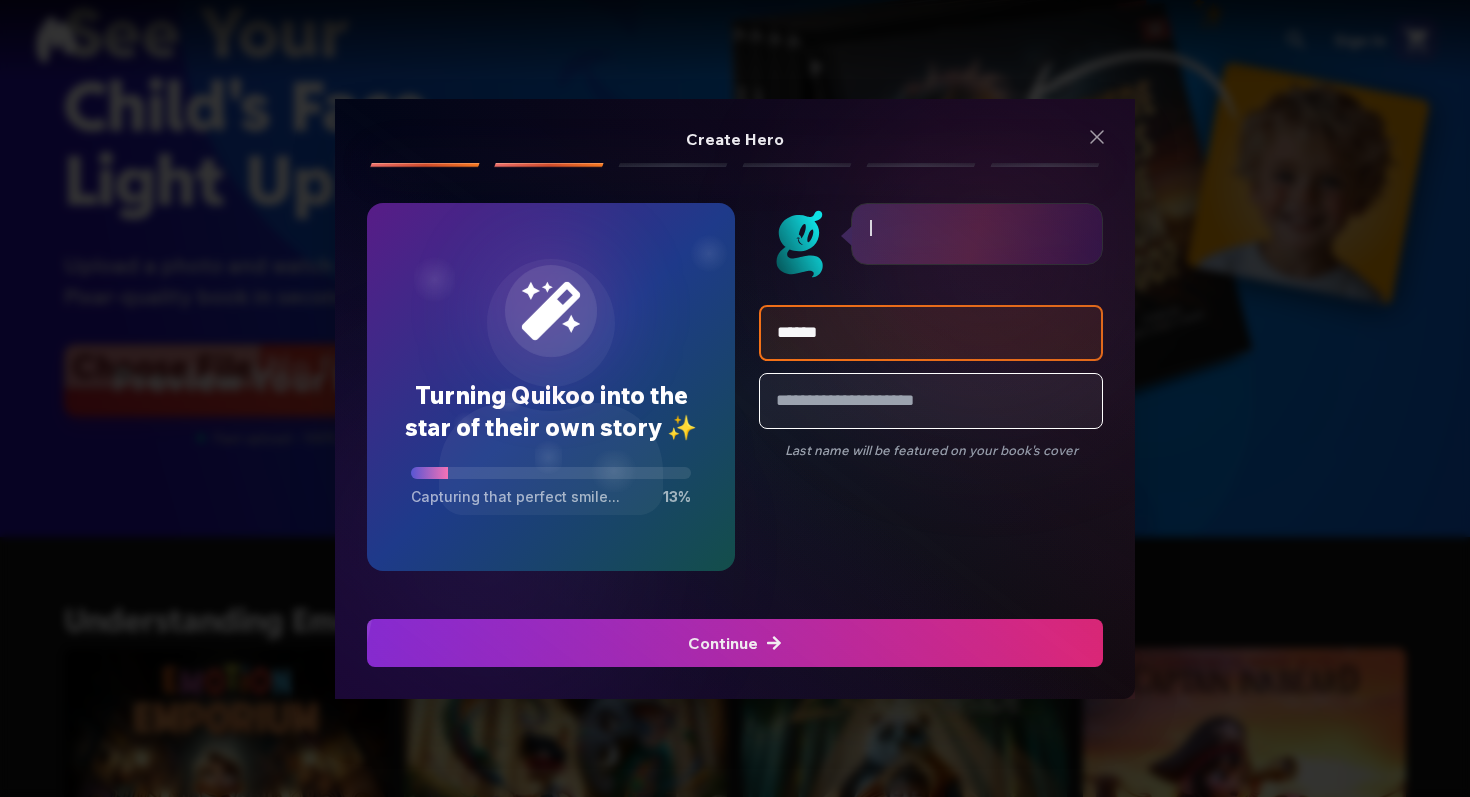 click at bounding box center [931, 401] 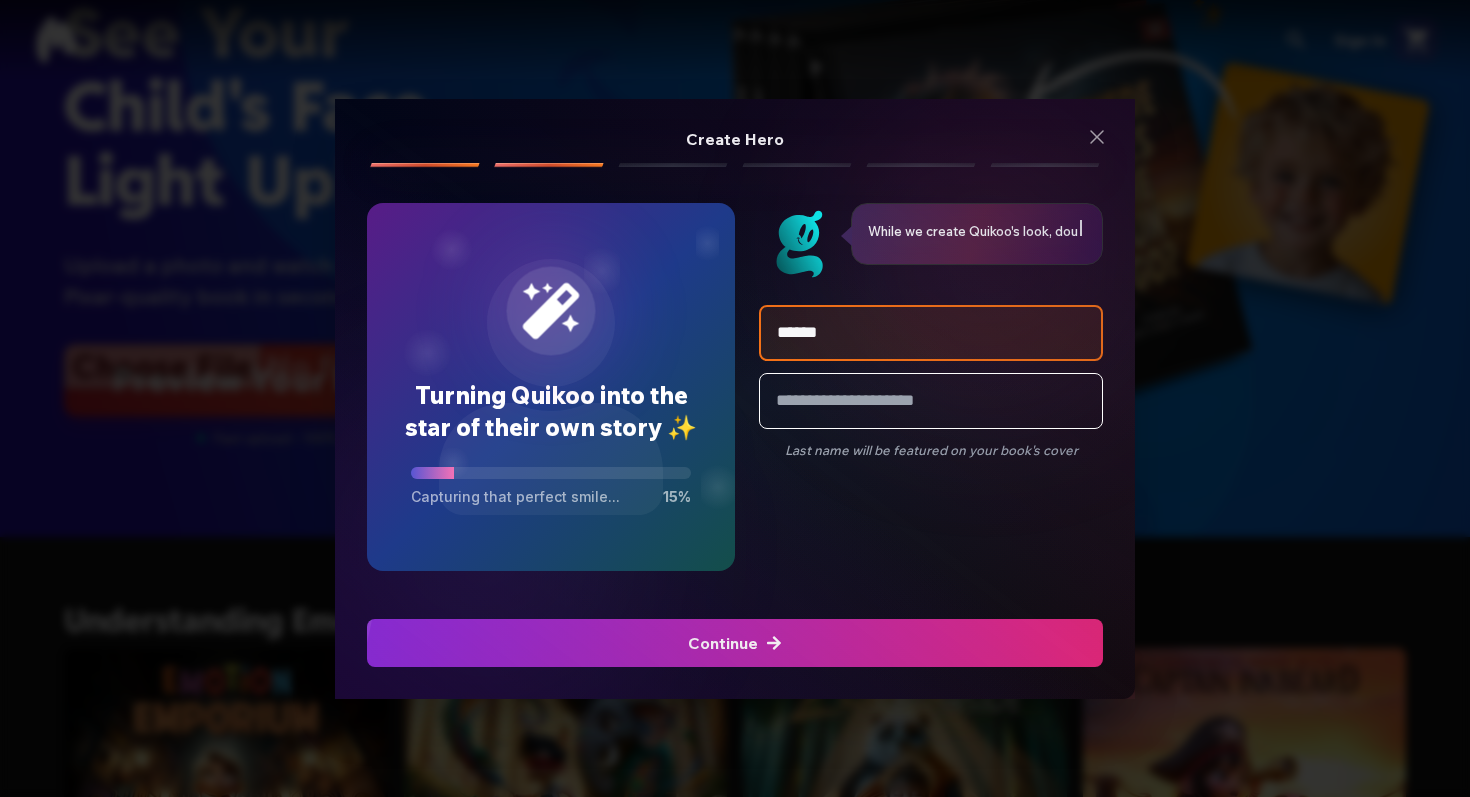 click on "****** Last name will be featured on your book's cover" at bounding box center (931, 454) 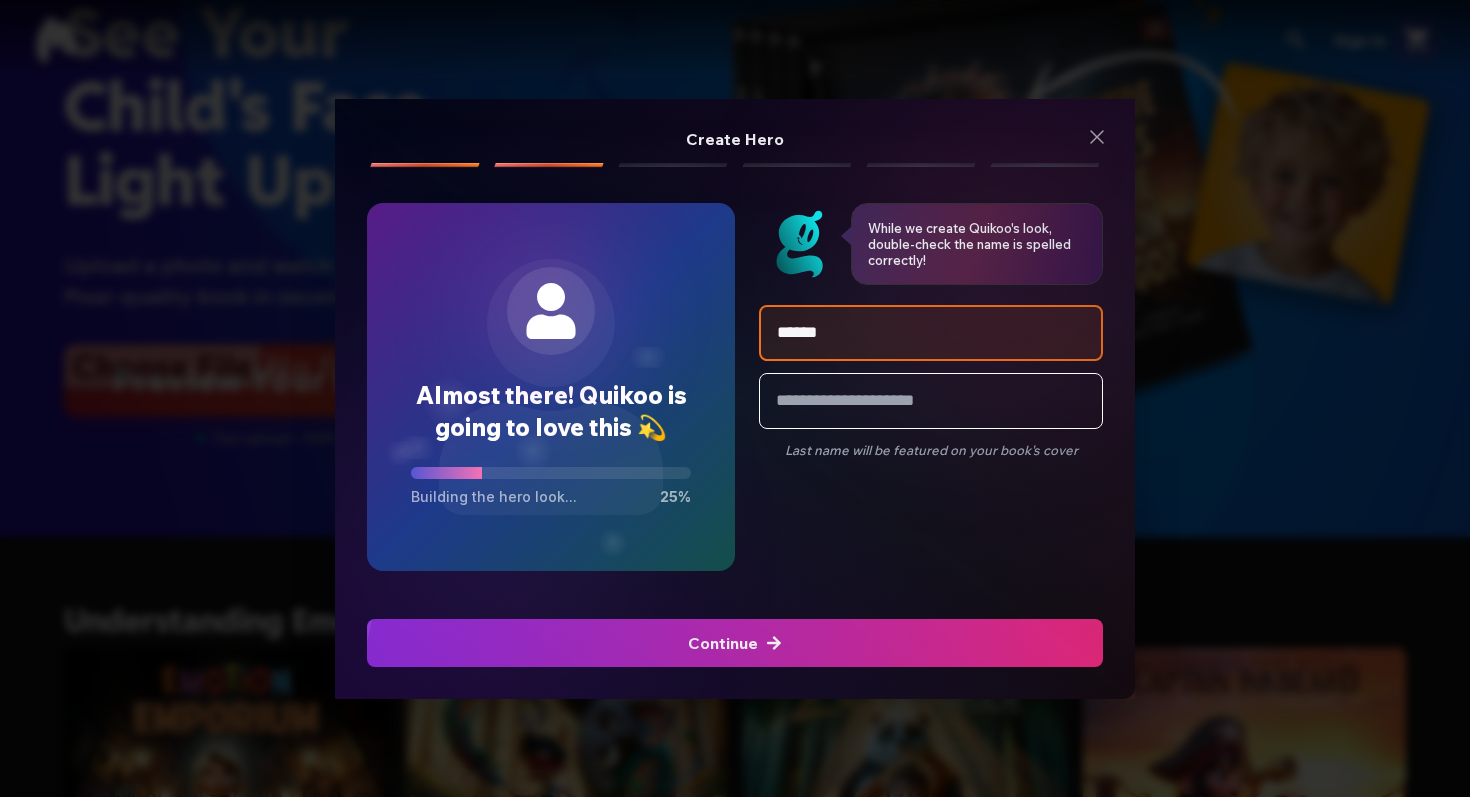 click at bounding box center (-737, 643) 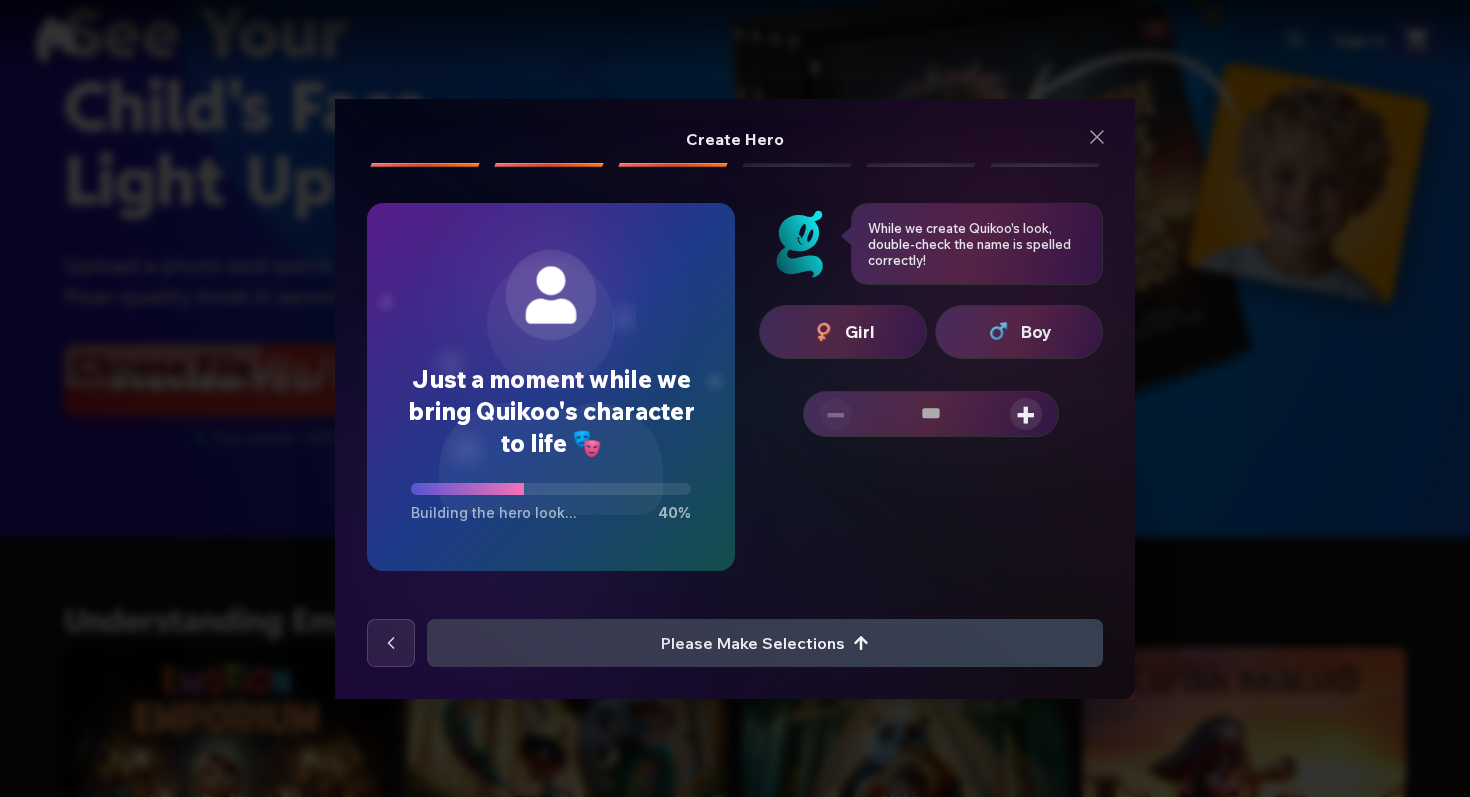 click on "Boy" at bounding box center (1019, 332) 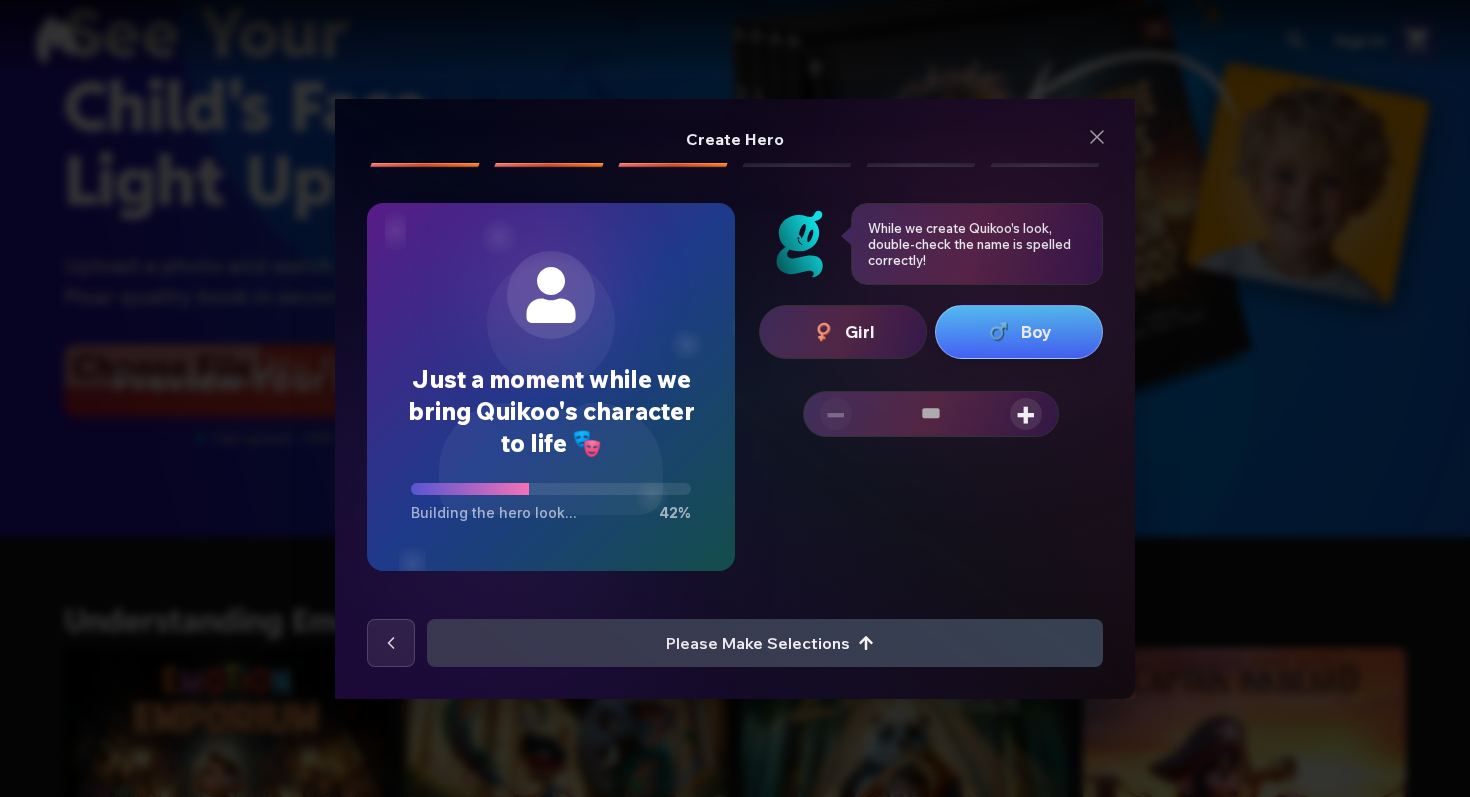 click on "+" at bounding box center (1026, 414) 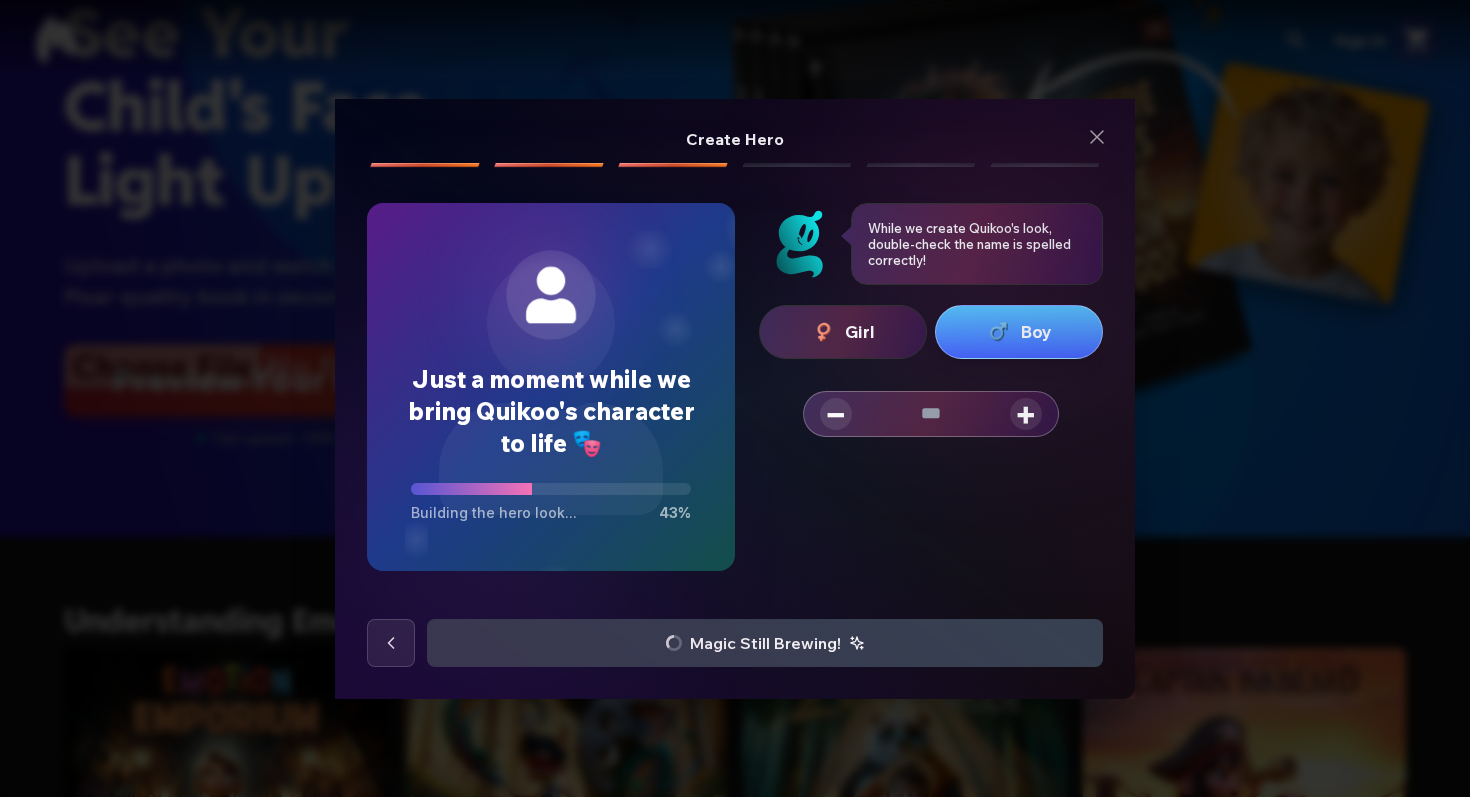 click on "+" at bounding box center (1026, 414) 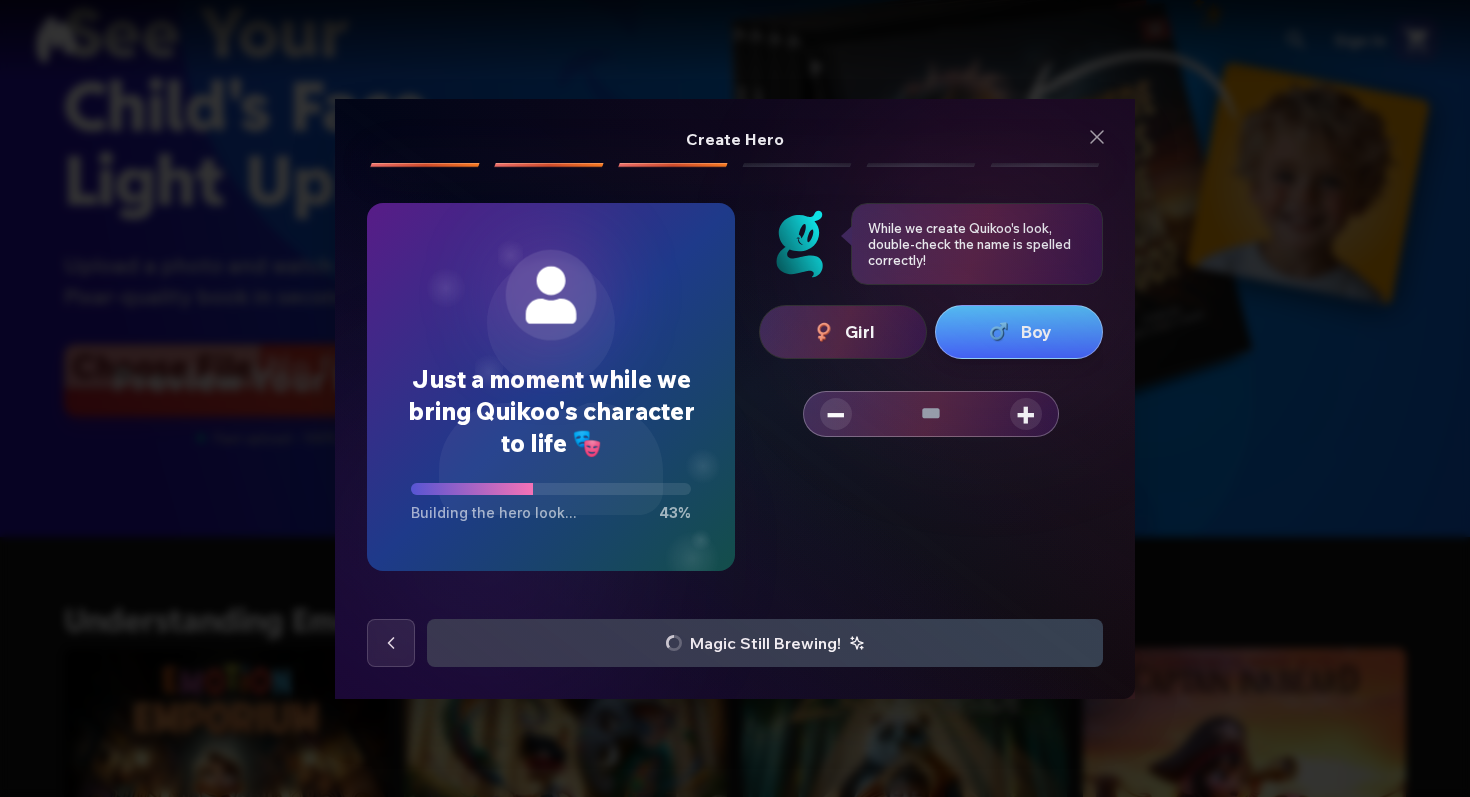 click on "+" at bounding box center (1026, 414) 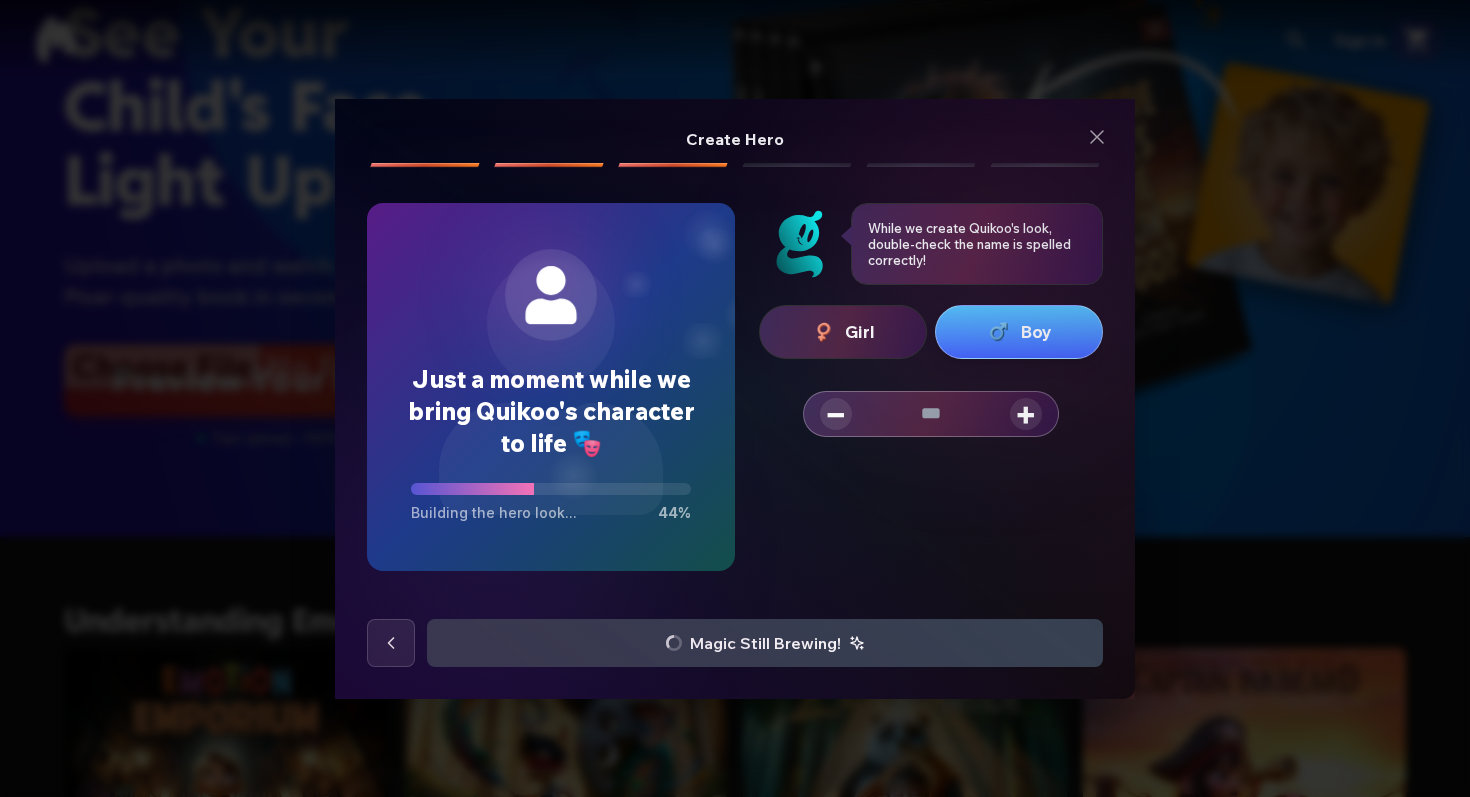 click on "+" at bounding box center [1026, 414] 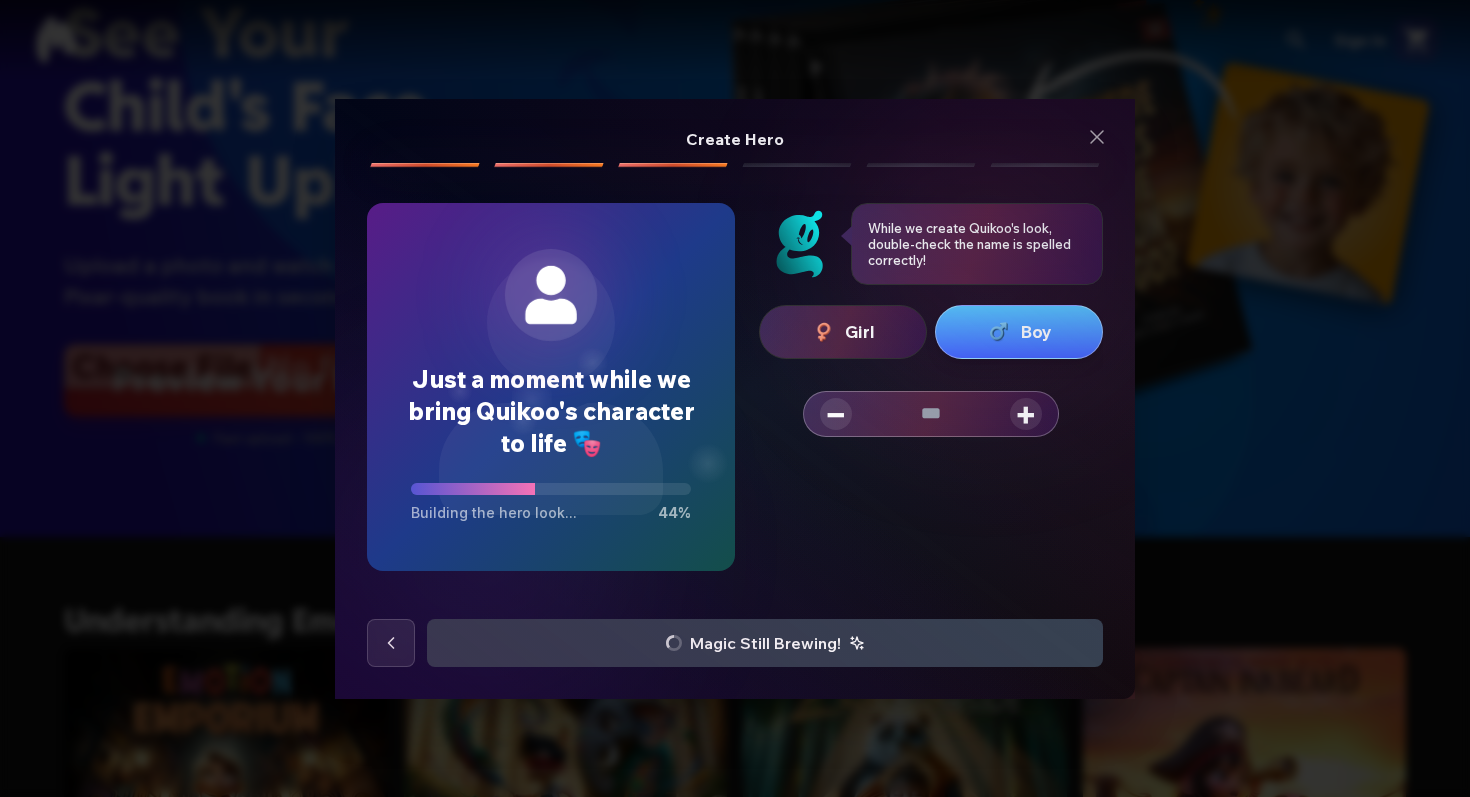 click on "+" at bounding box center (1026, 414) 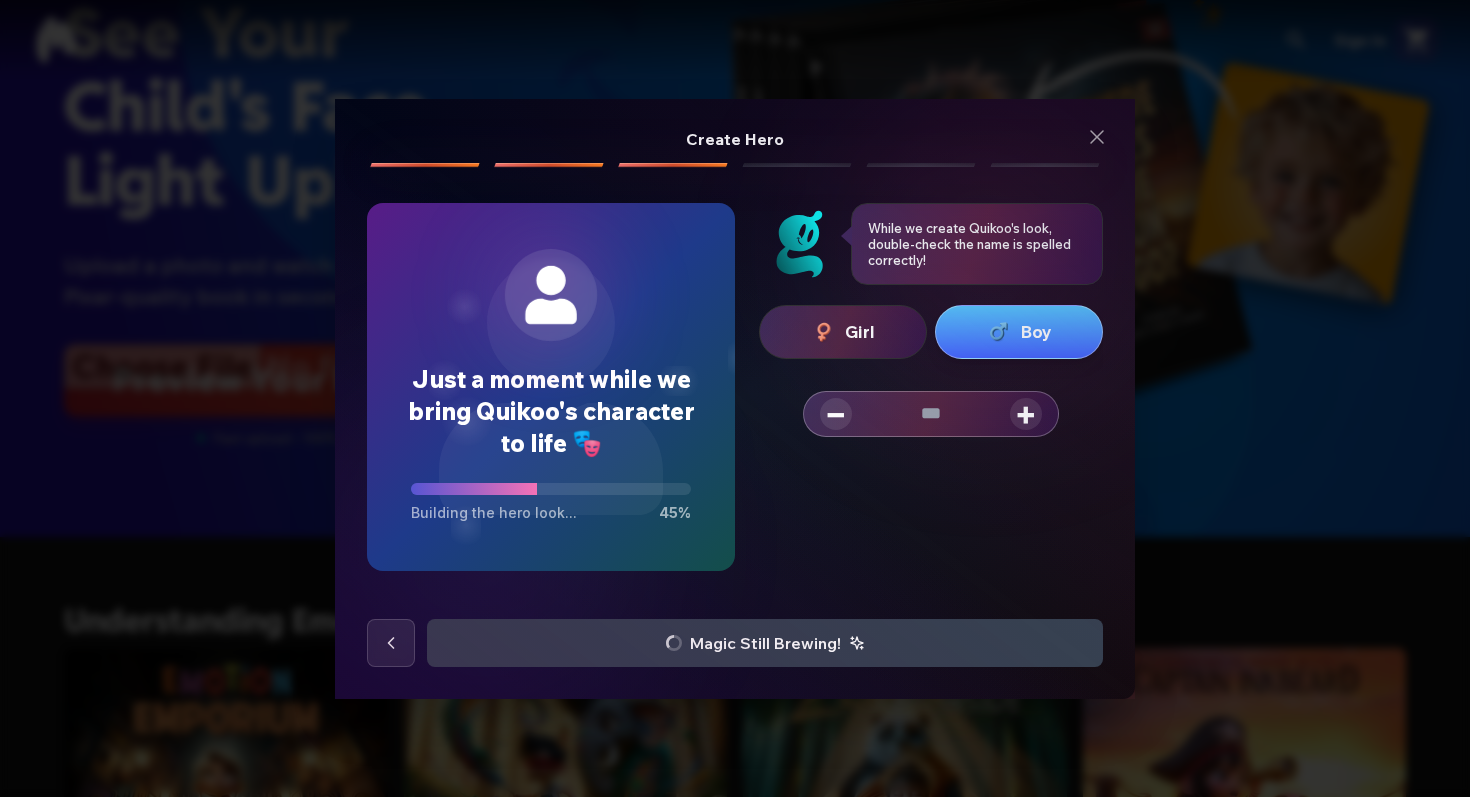 click on "+" at bounding box center (1026, 414) 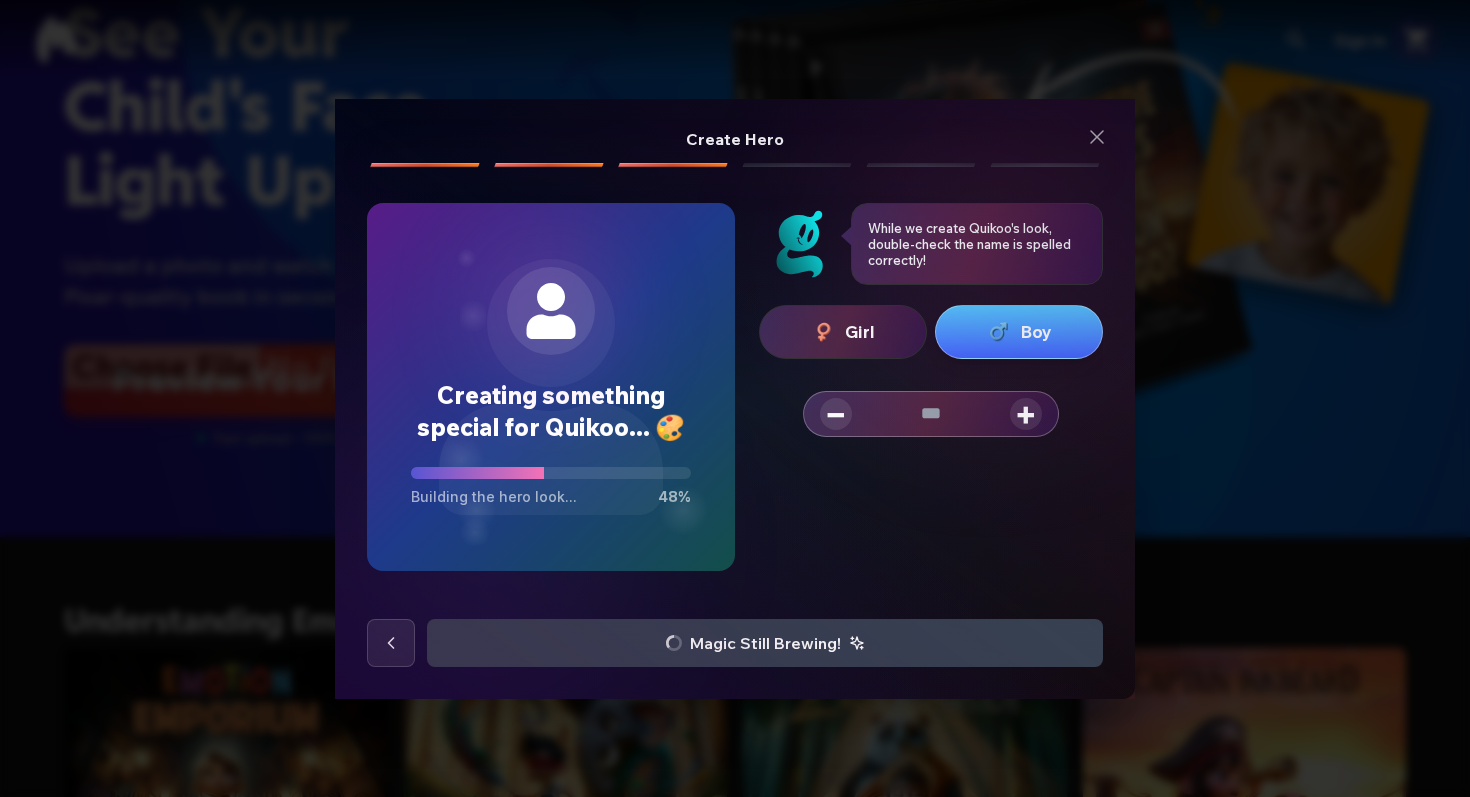 click on "−" at bounding box center [836, 414] 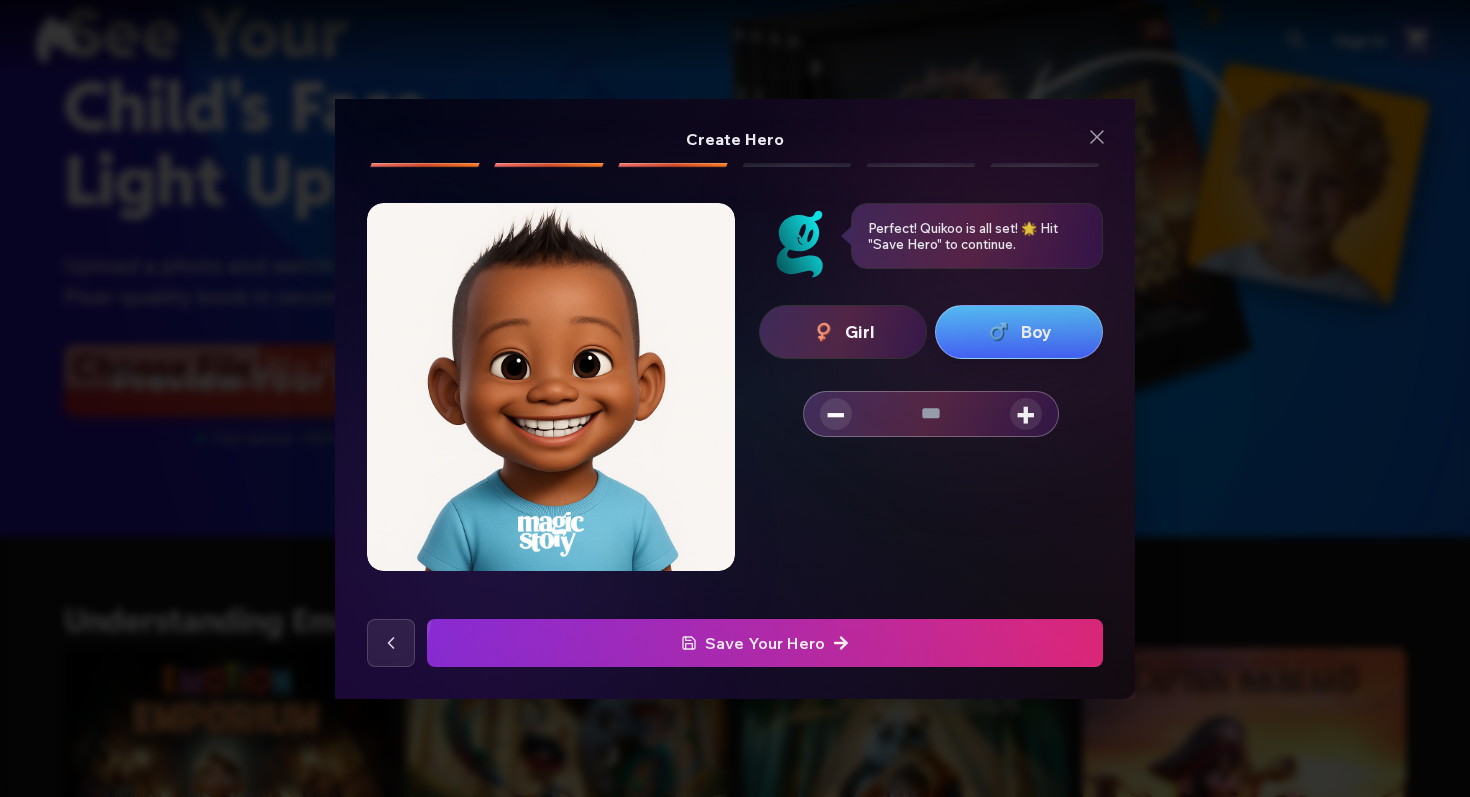 click on "Save Your Hero" at bounding box center (765, 643) 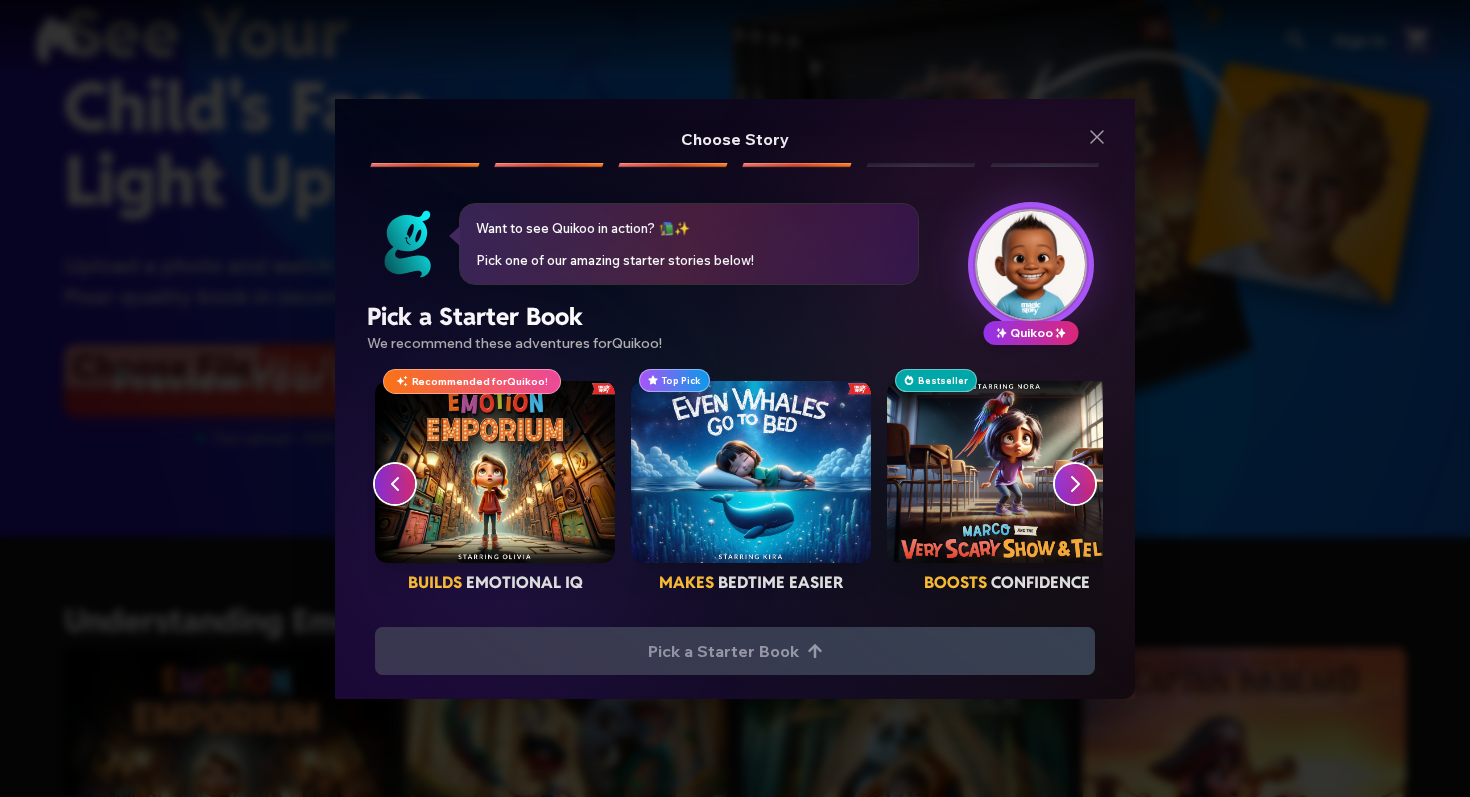 click 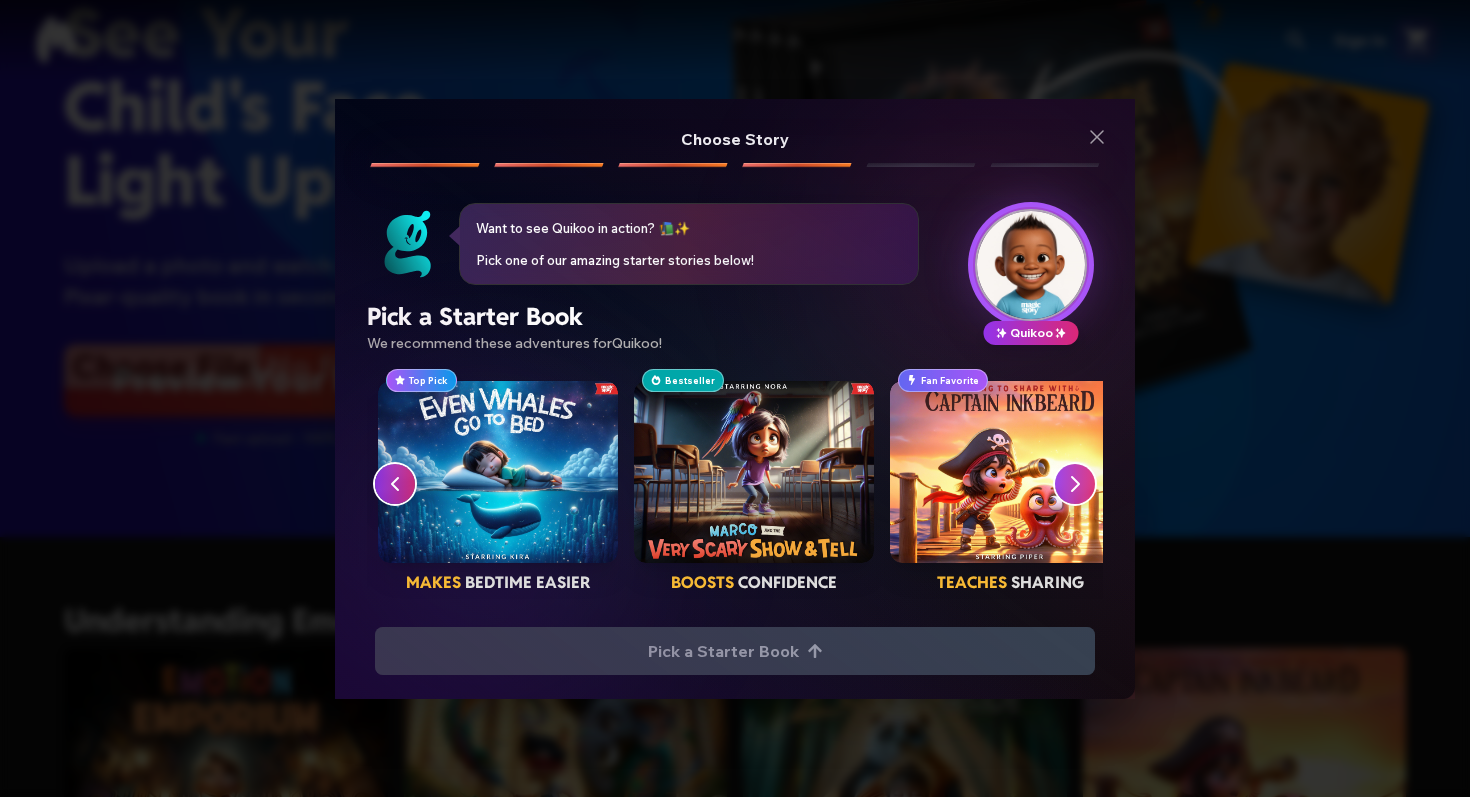 scroll, scrollTop: 0, scrollLeft: 256, axis: horizontal 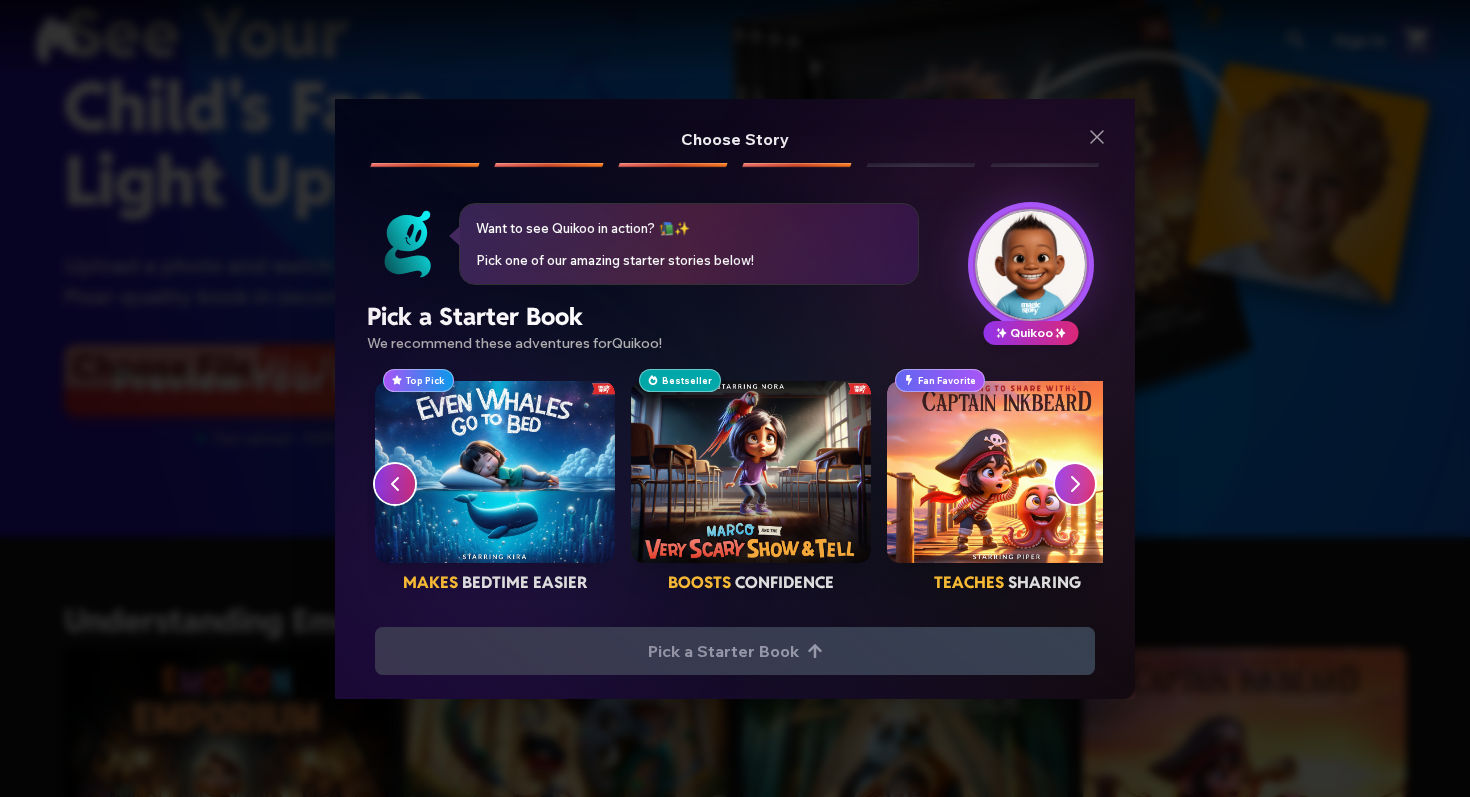 click 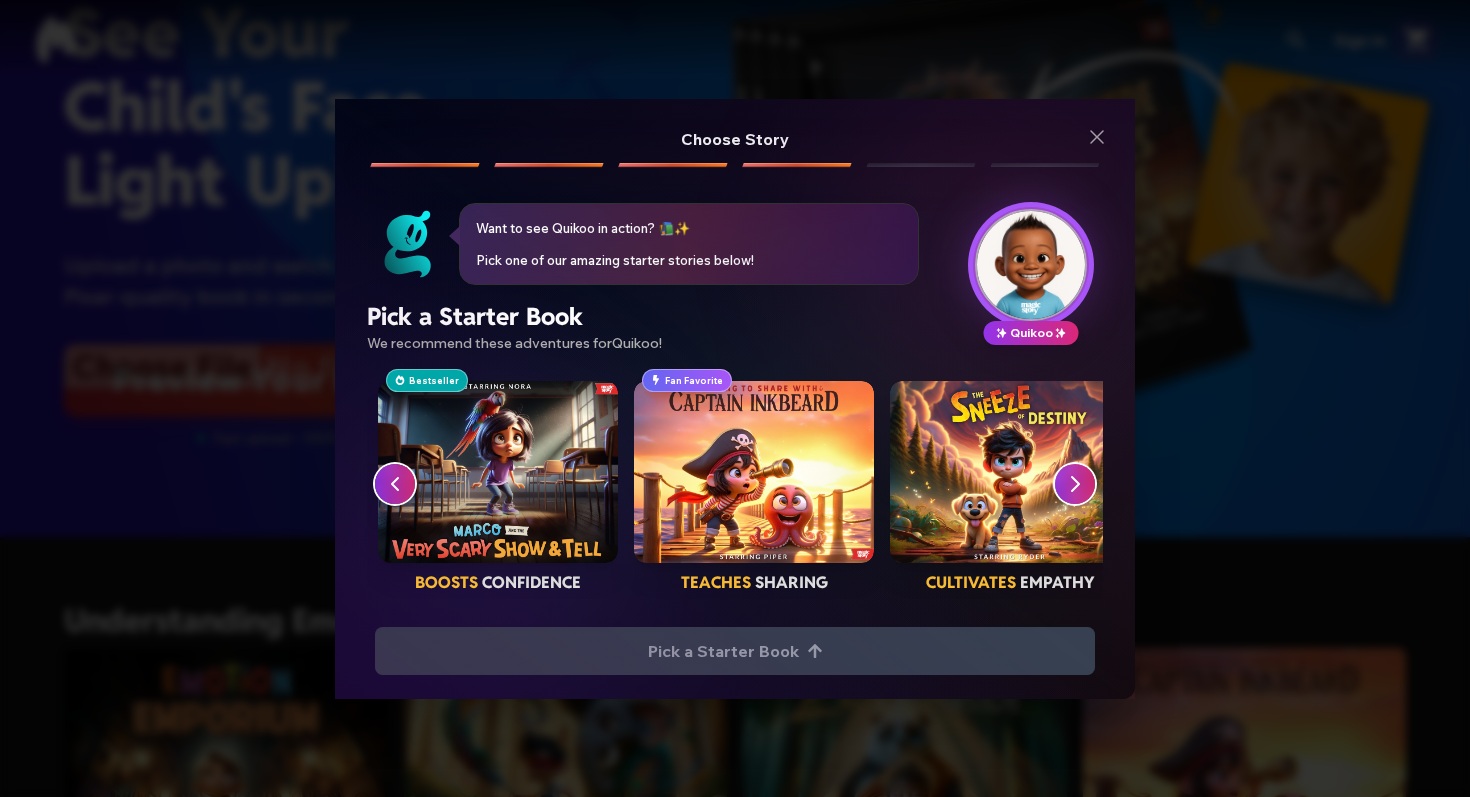 scroll, scrollTop: 0, scrollLeft: 512, axis: horizontal 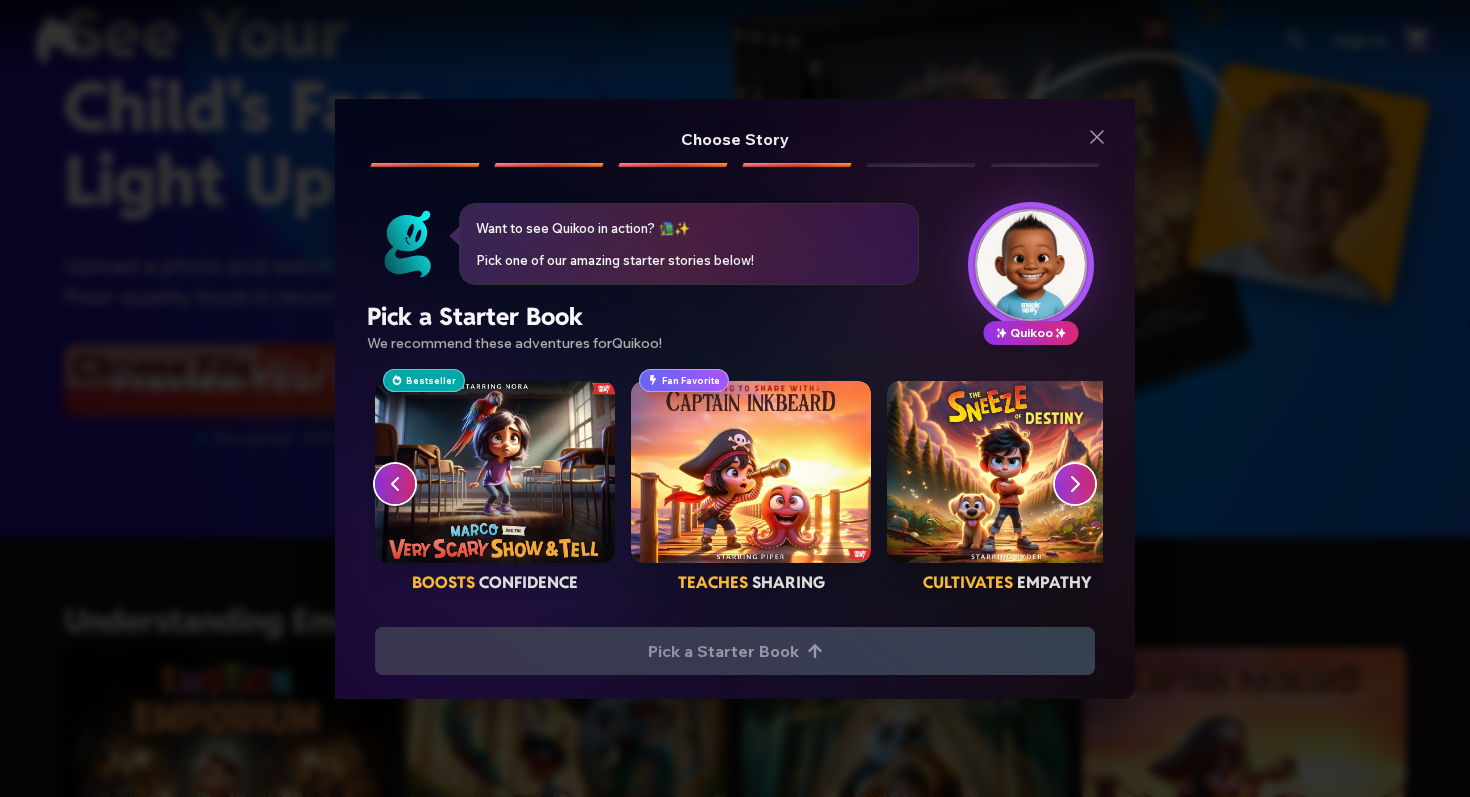 click 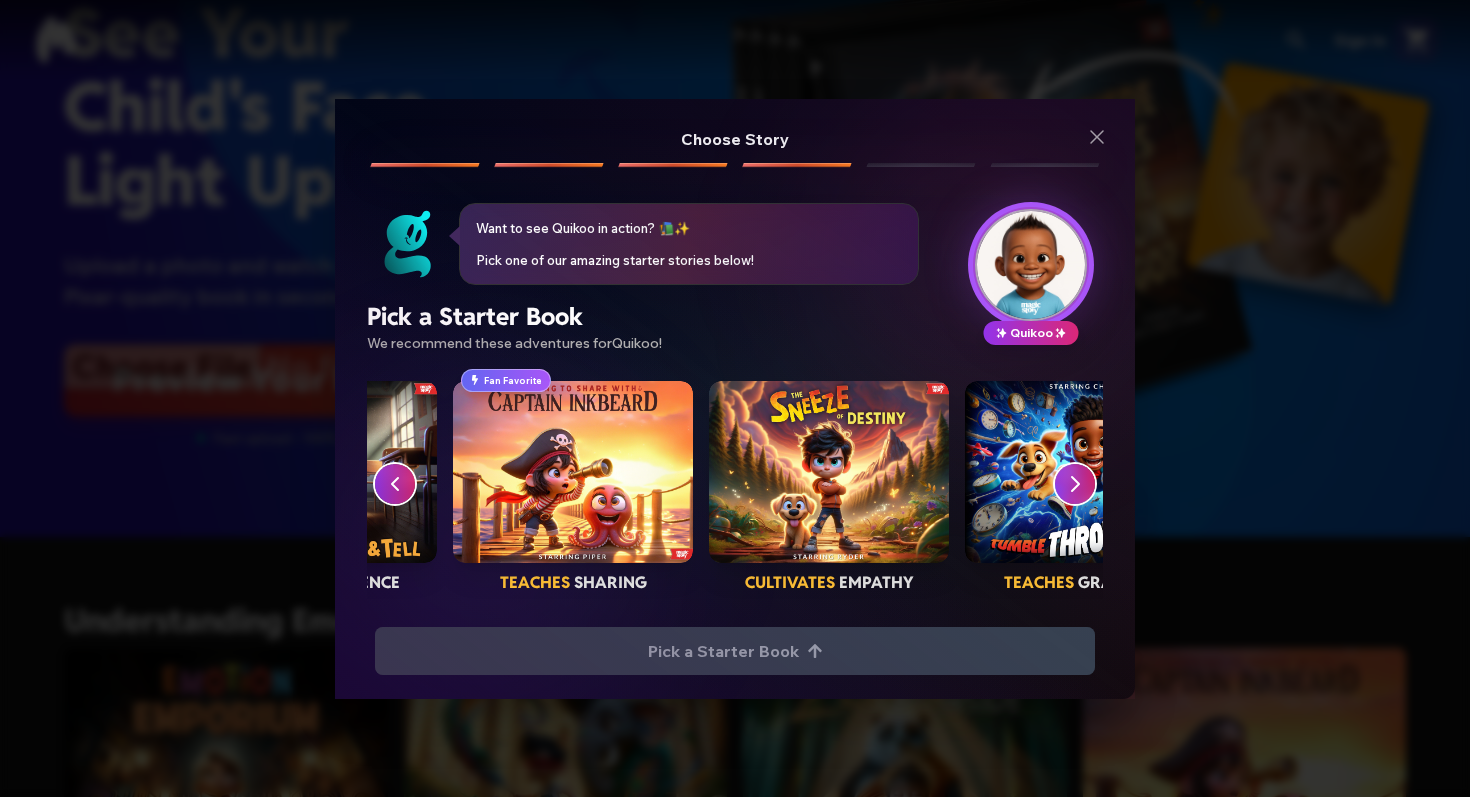 scroll, scrollTop: 0, scrollLeft: 768, axis: horizontal 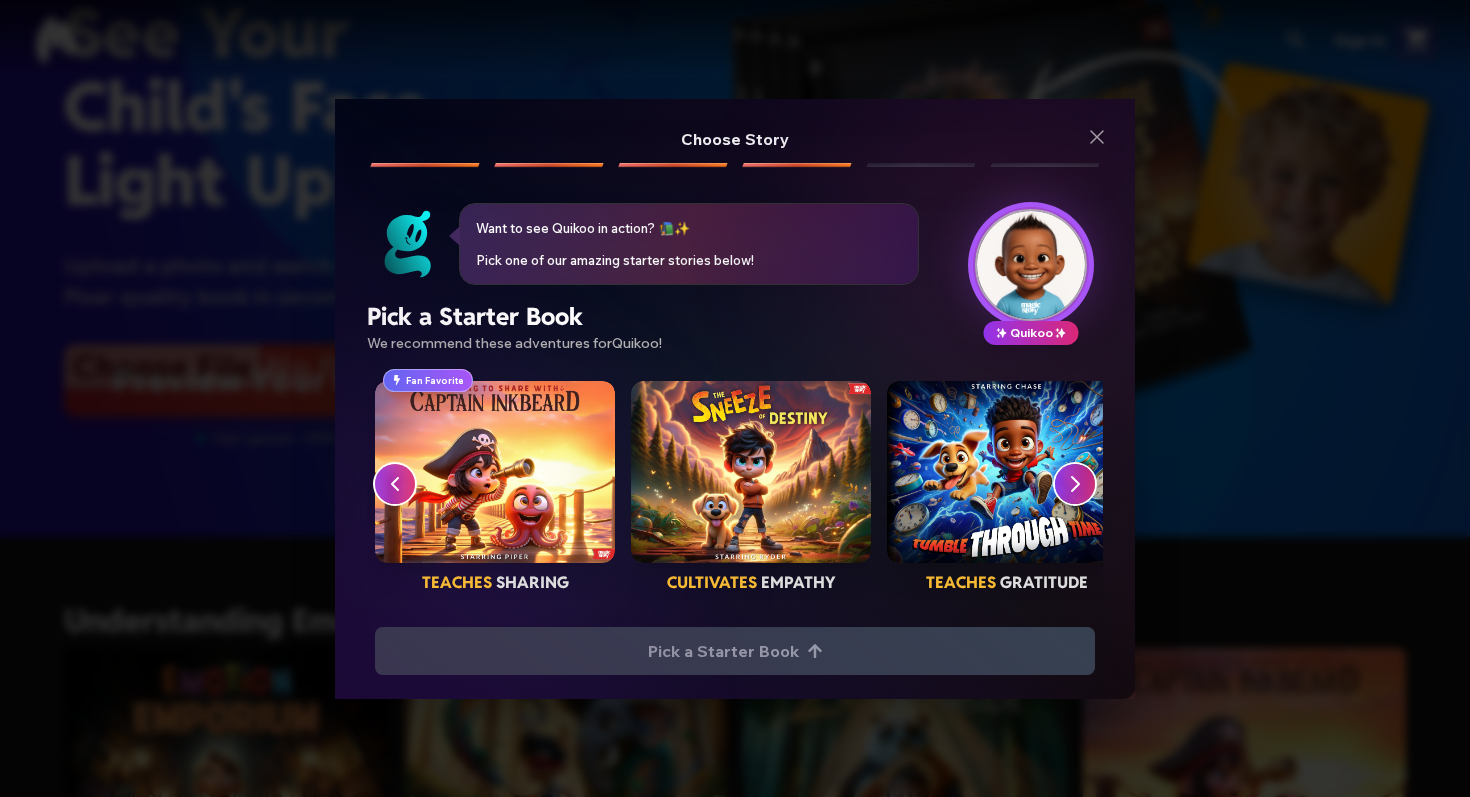 click 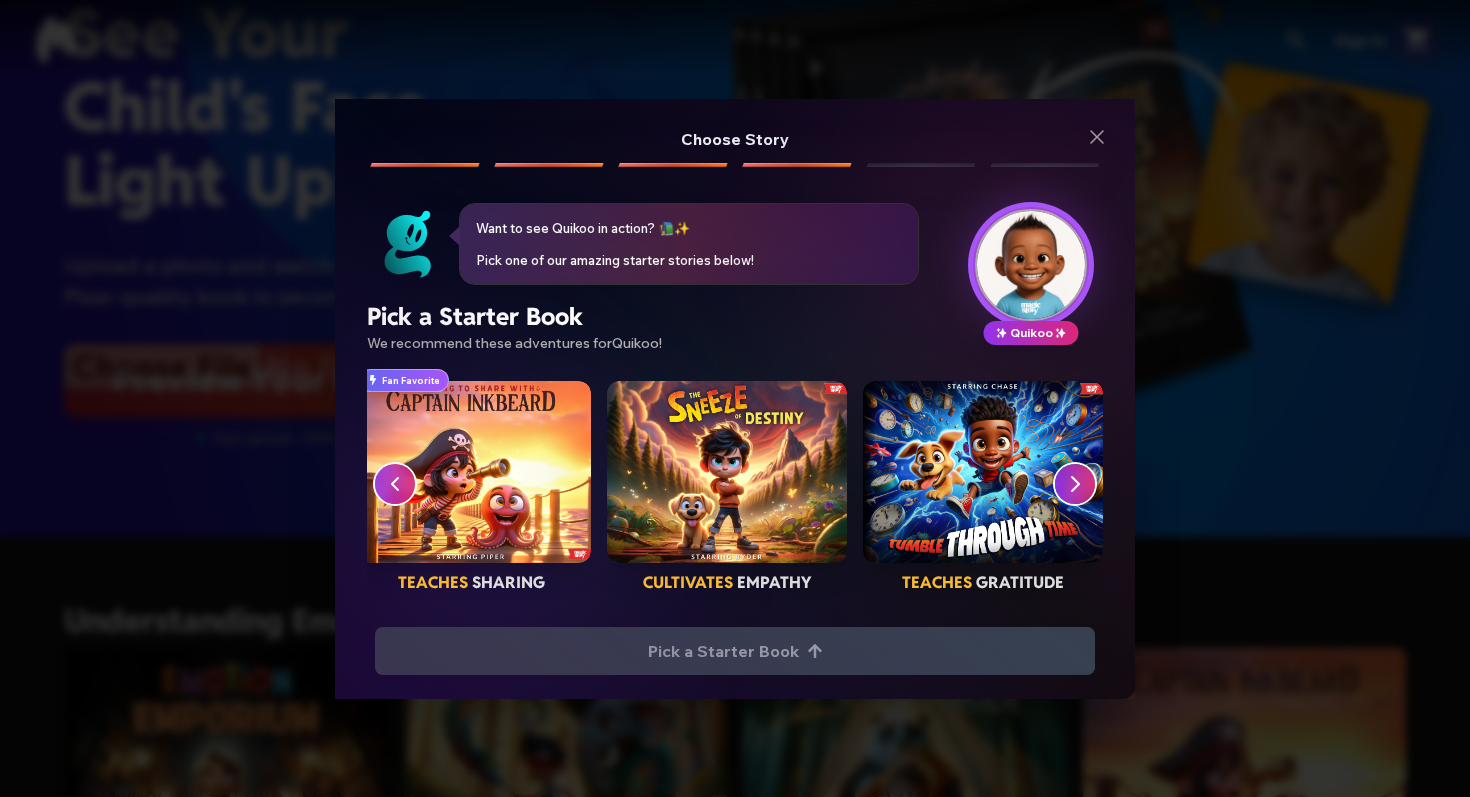 click 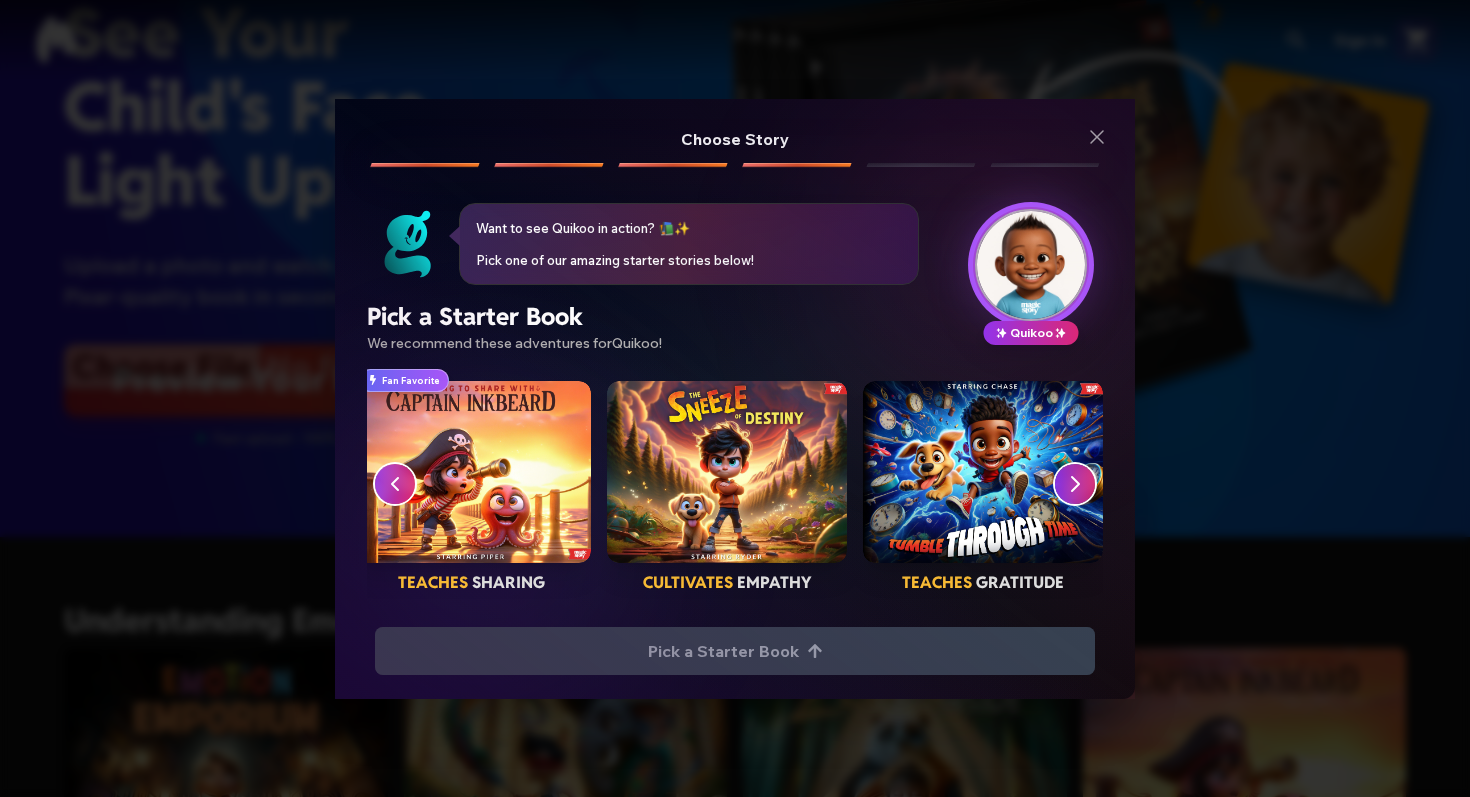 click 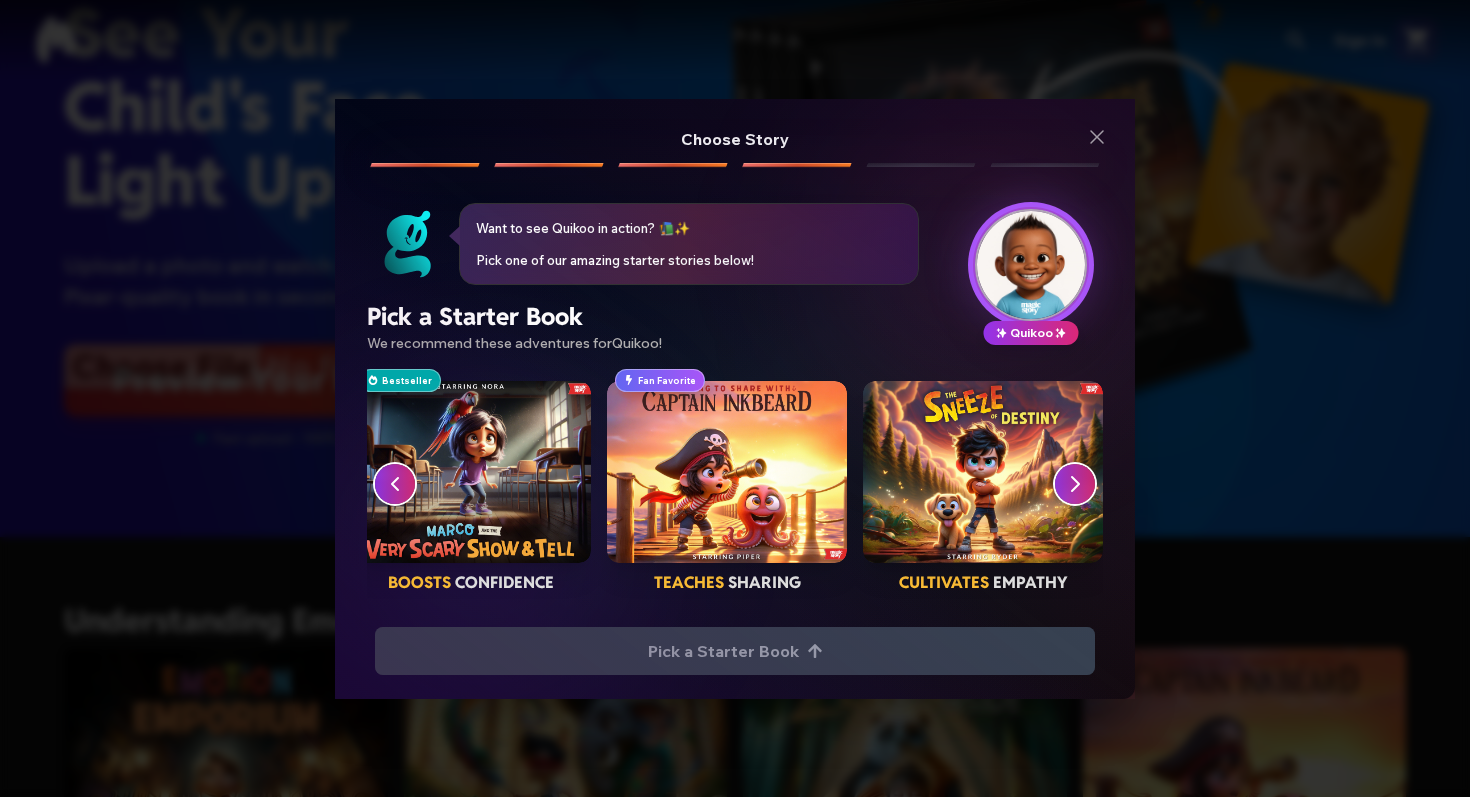click 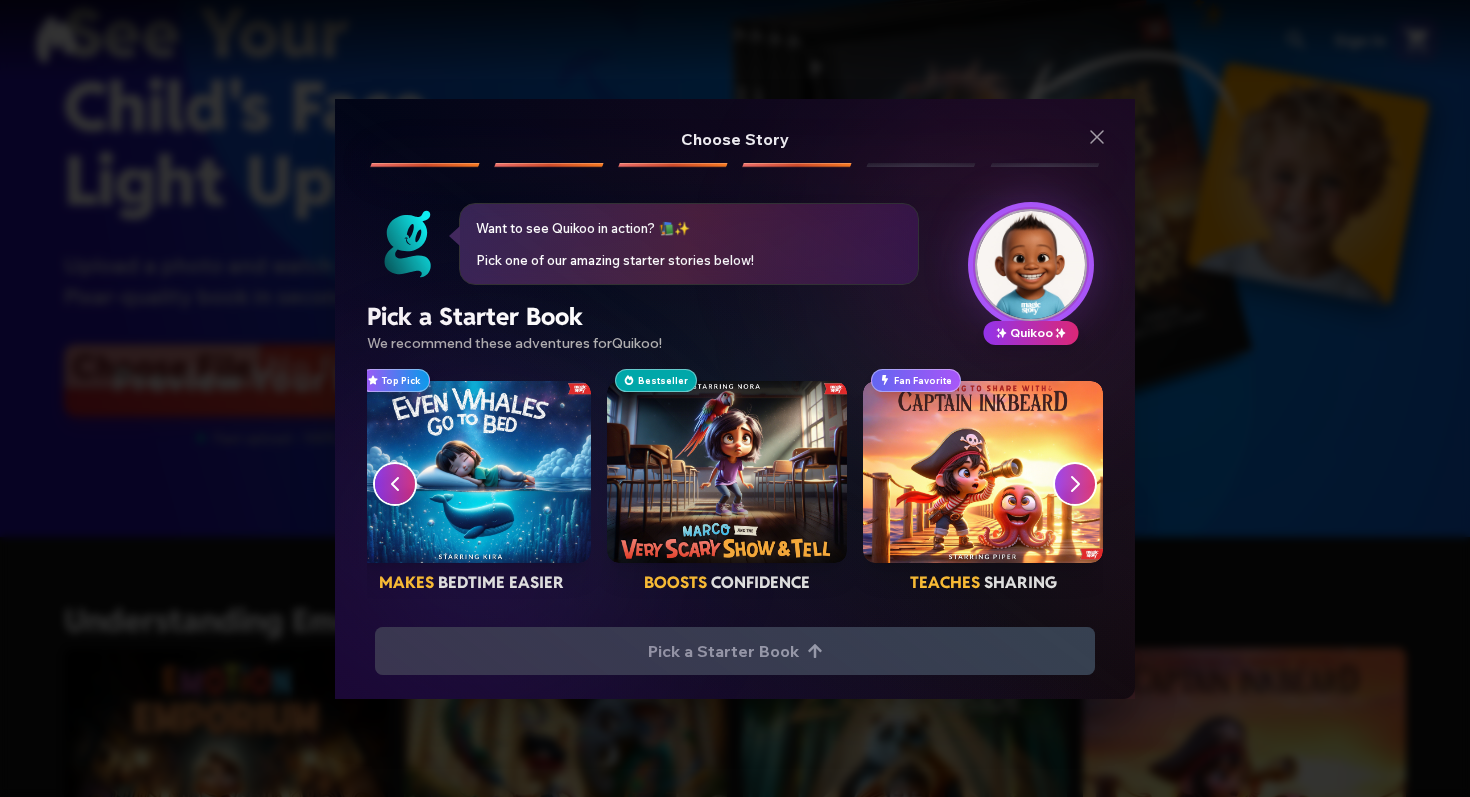 click 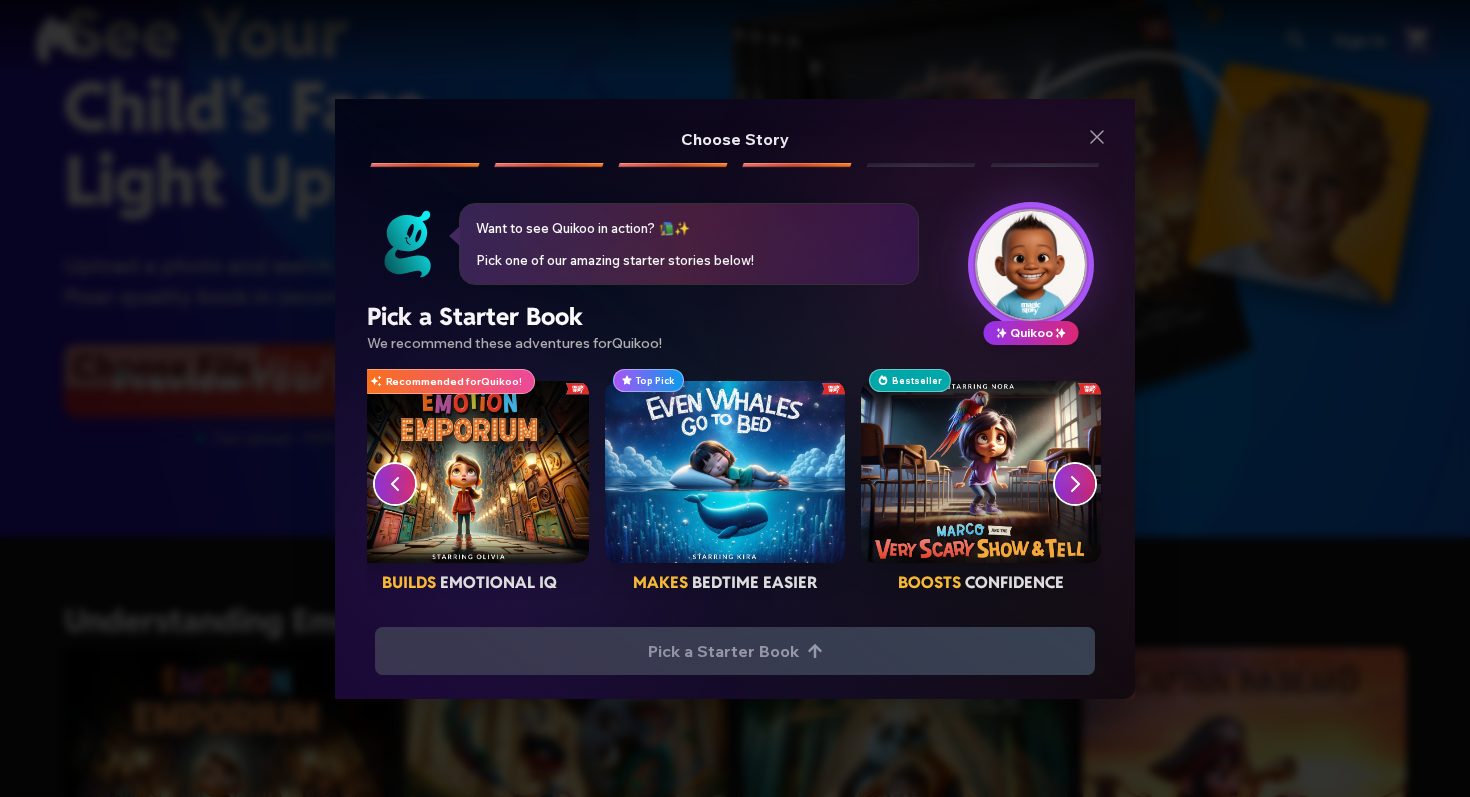 scroll, scrollTop: 0, scrollLeft: 24, axis: horizontal 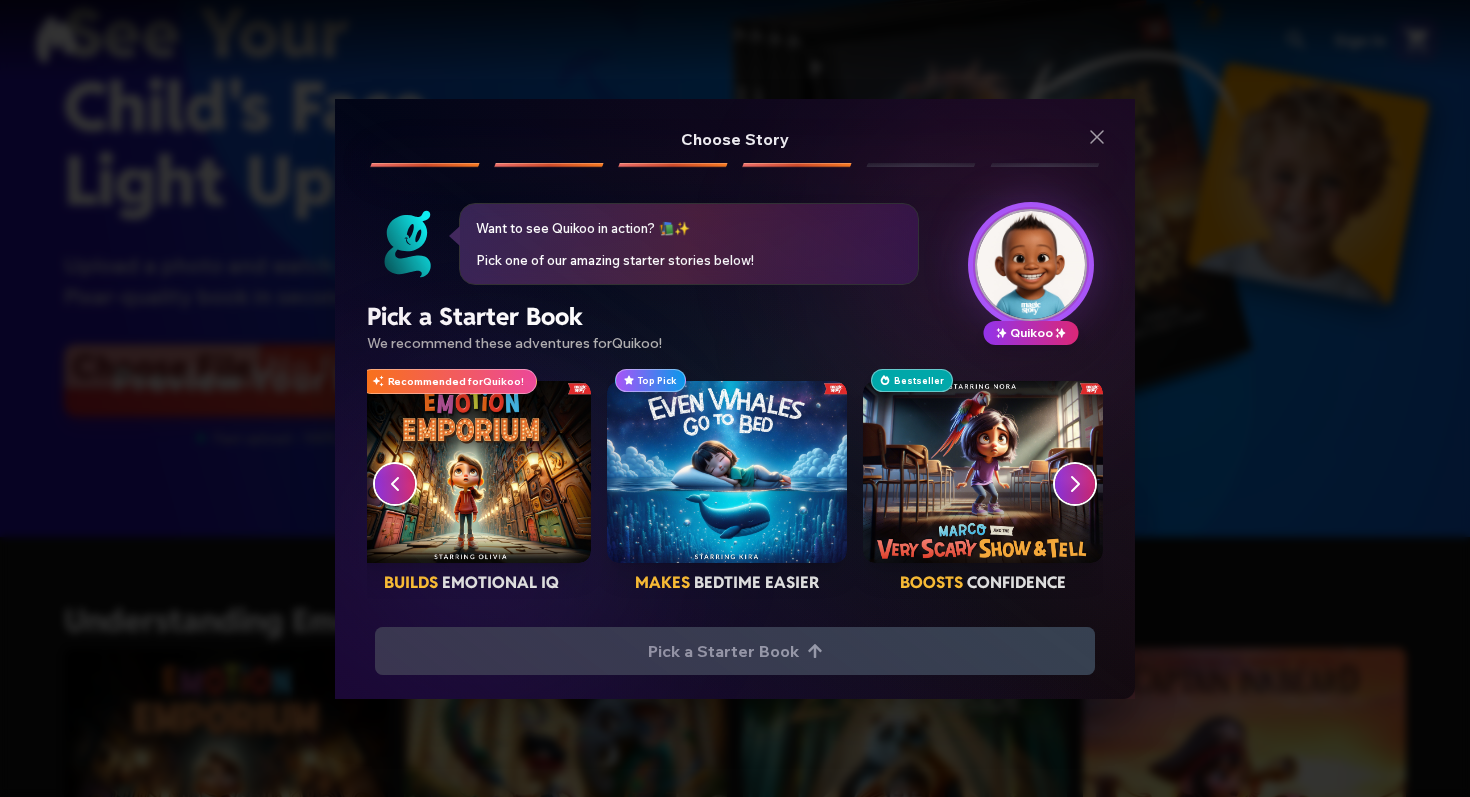 click at bounding box center [727, 472] 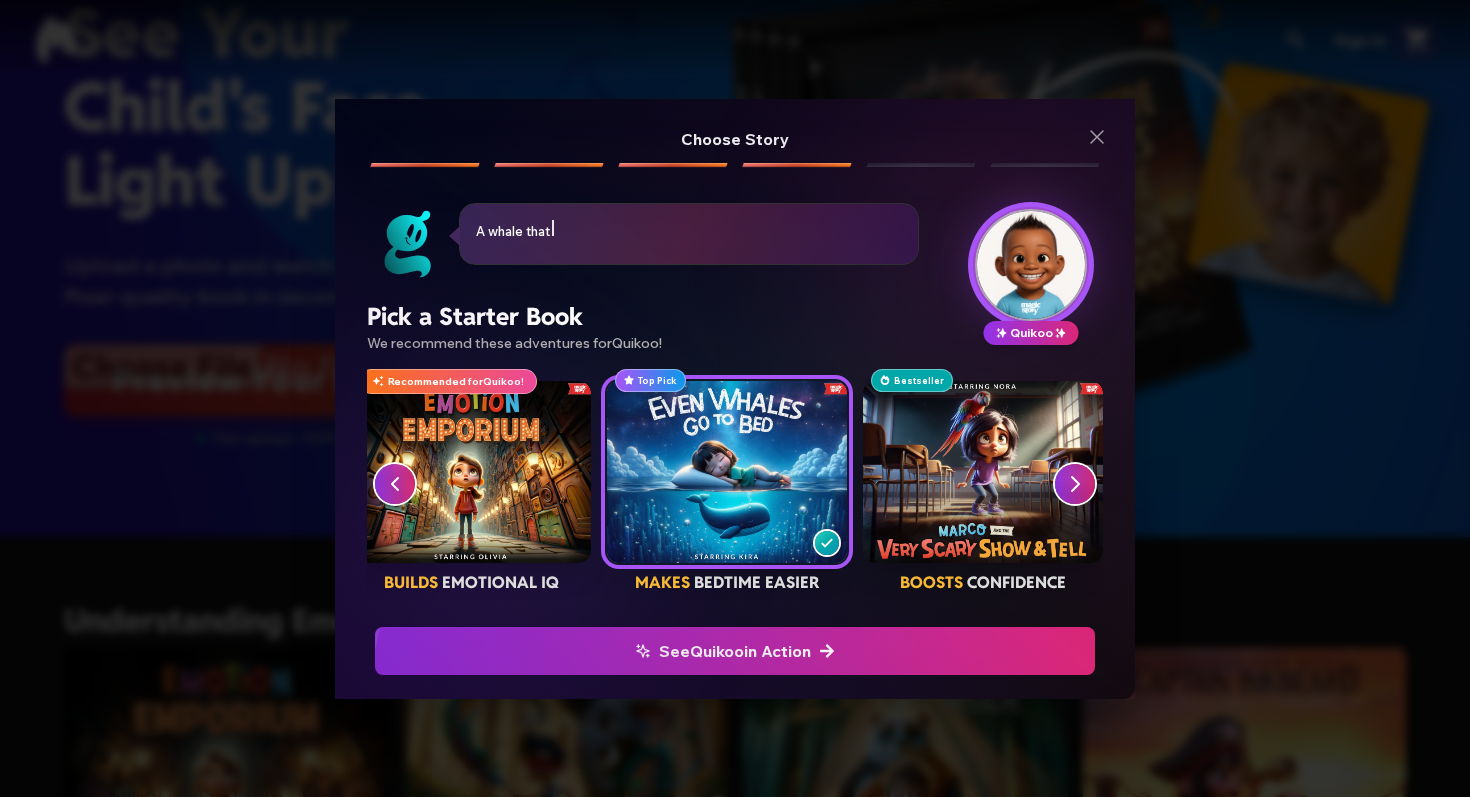 click on "See  Quikoo  in Action" at bounding box center [735, 651] 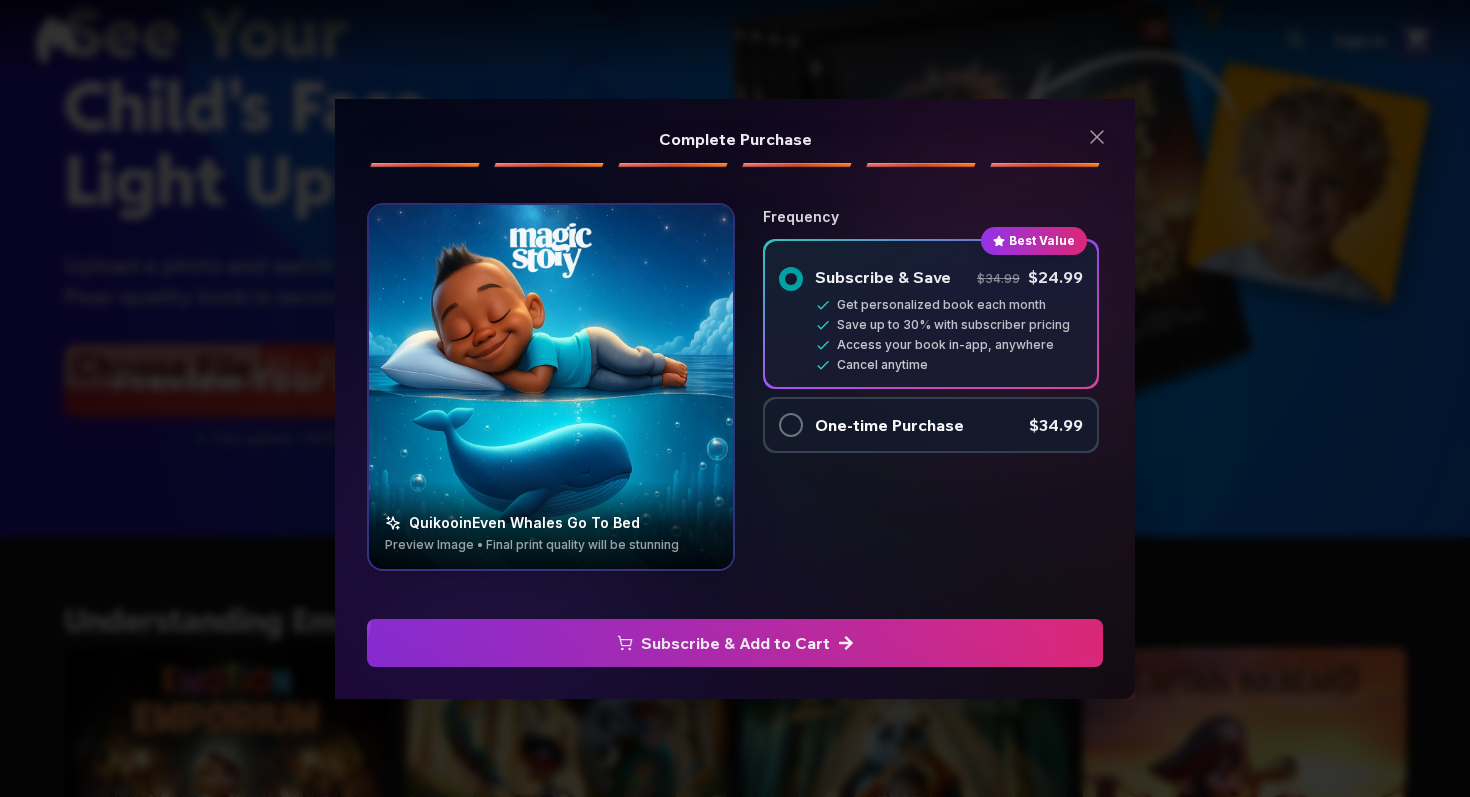click on "Quikoo  in  Even Whales Go To Bed Preview Image • Final print quality will be stunning" at bounding box center [551, 525] 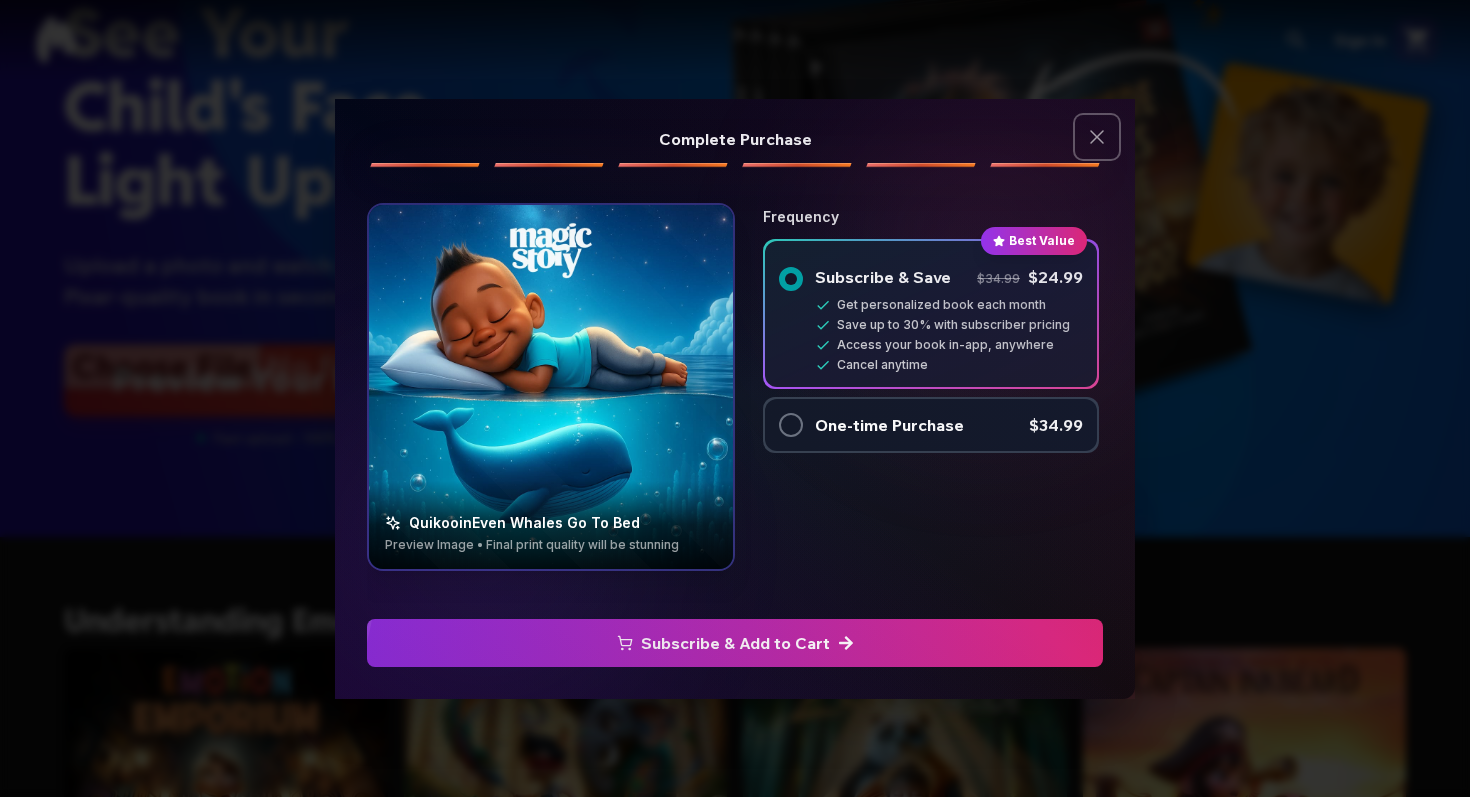 click 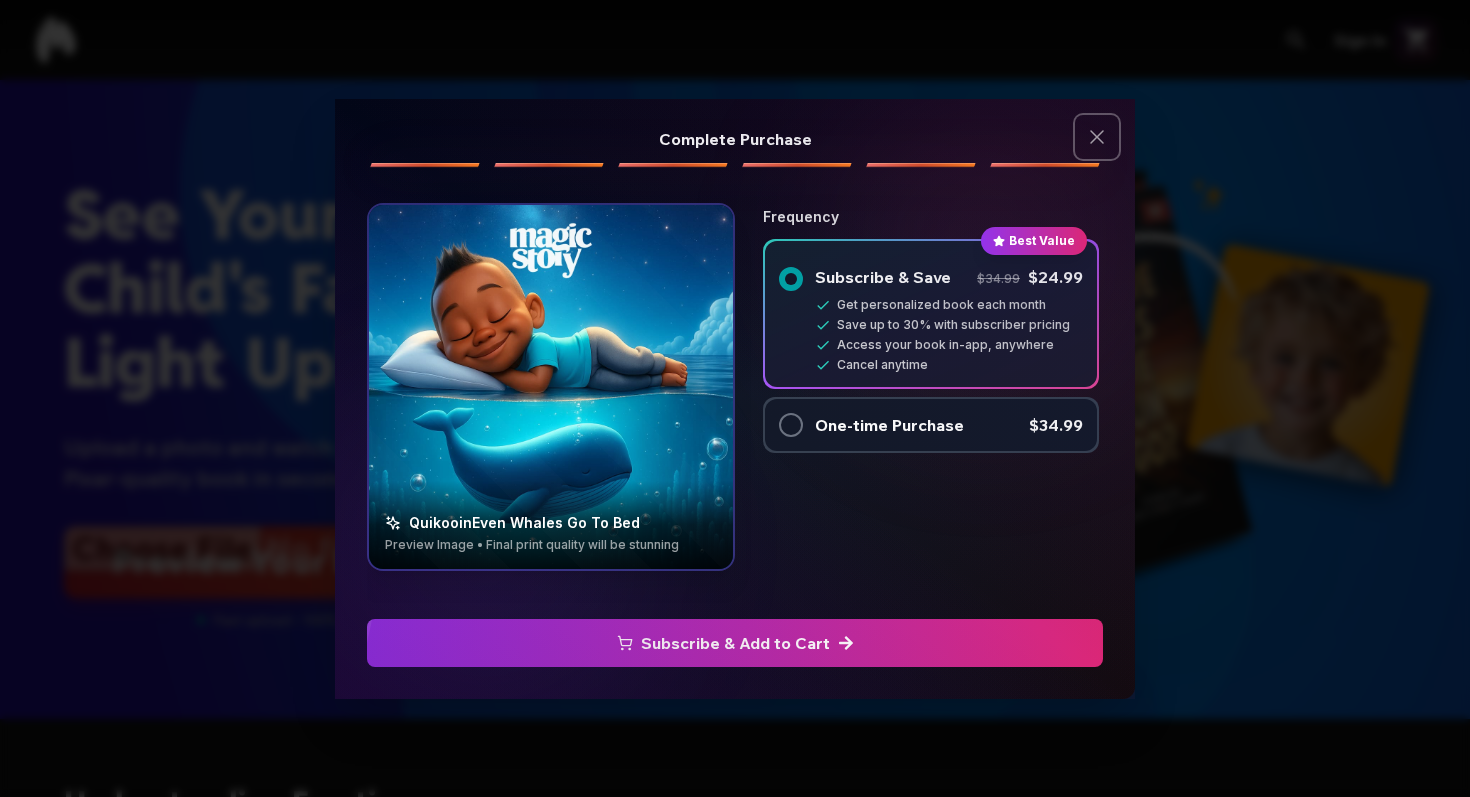 scroll, scrollTop: 182, scrollLeft: 0, axis: vertical 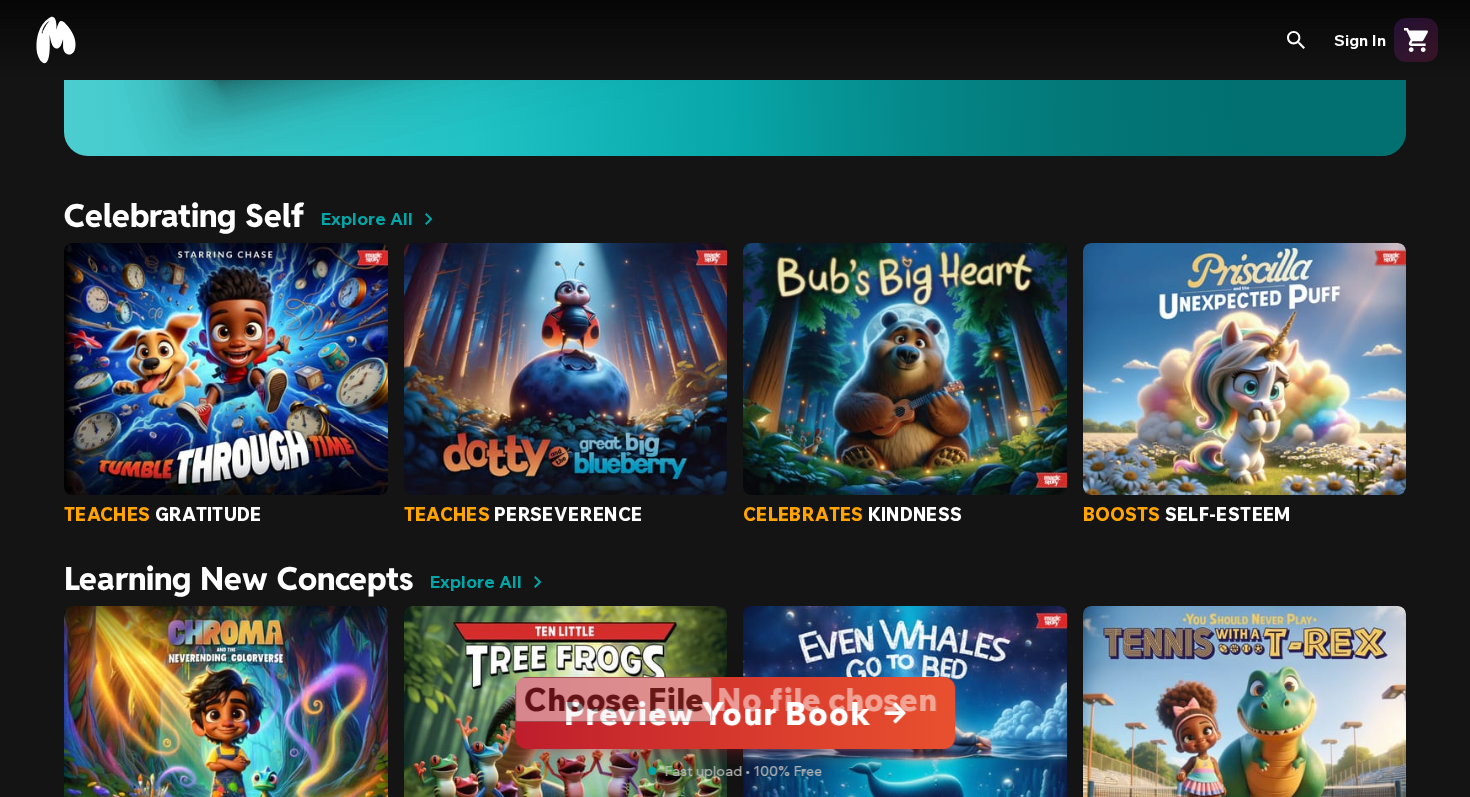click at bounding box center (735, 713) 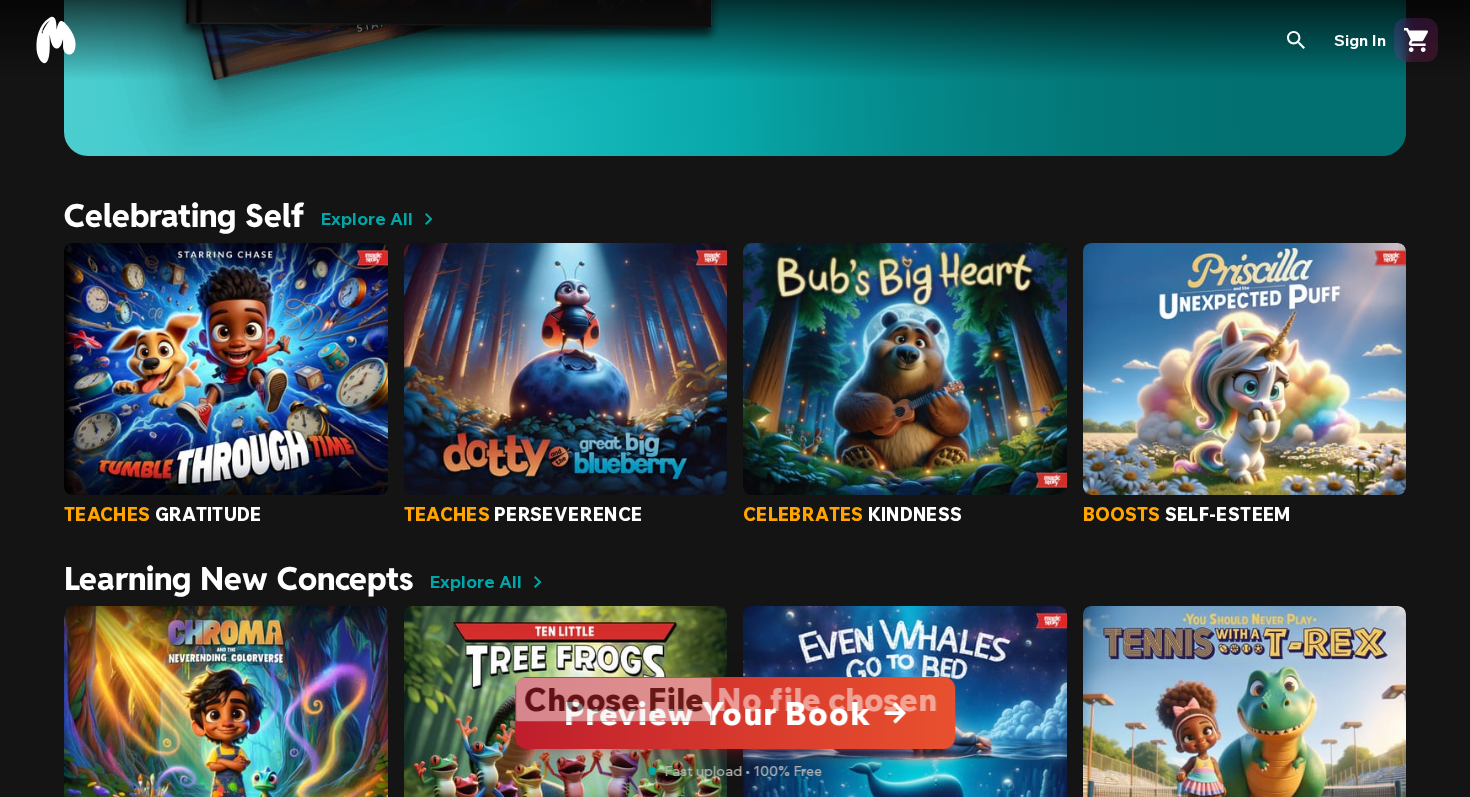 scroll, scrollTop: 0, scrollLeft: 0, axis: both 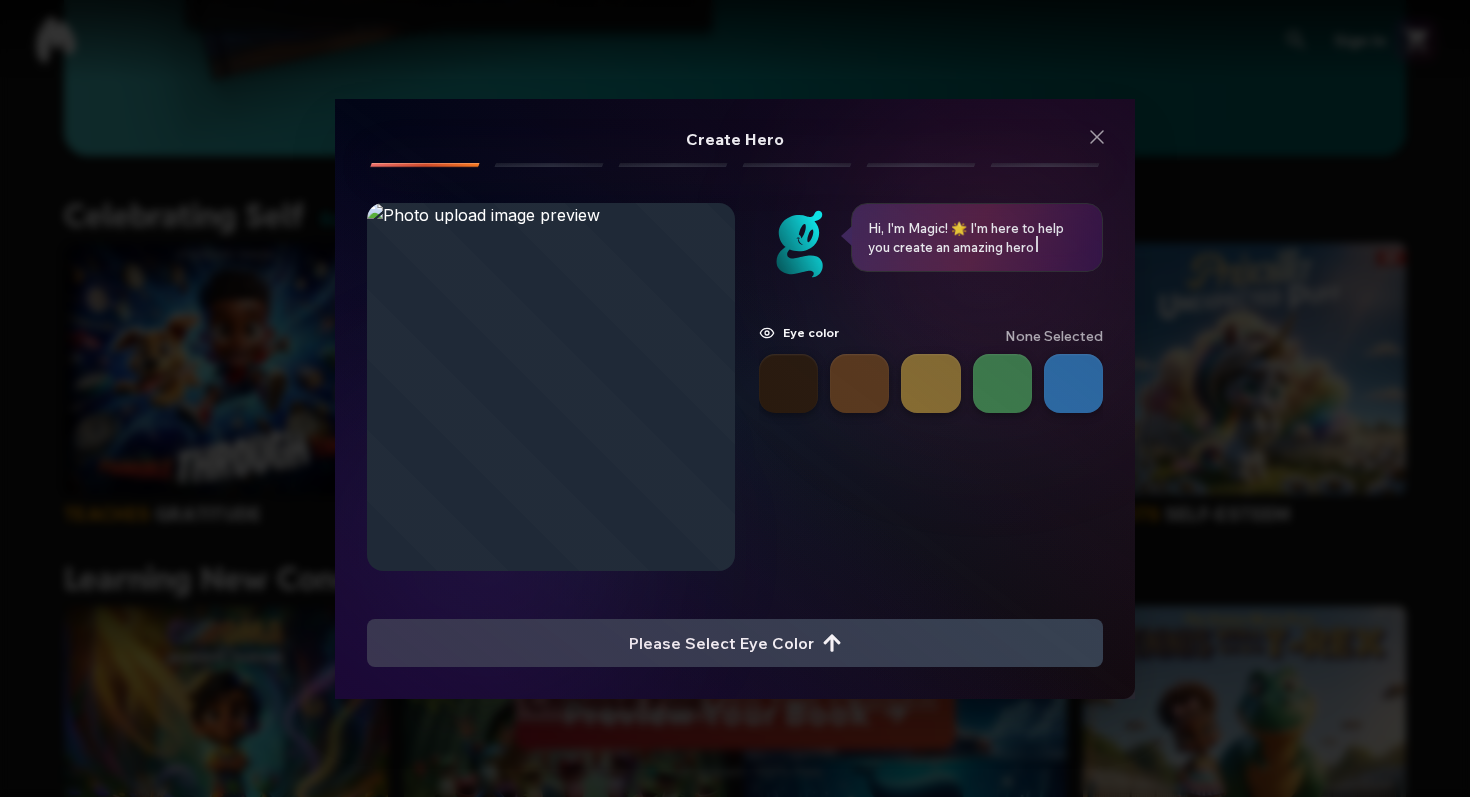 click at bounding box center [788, 383] 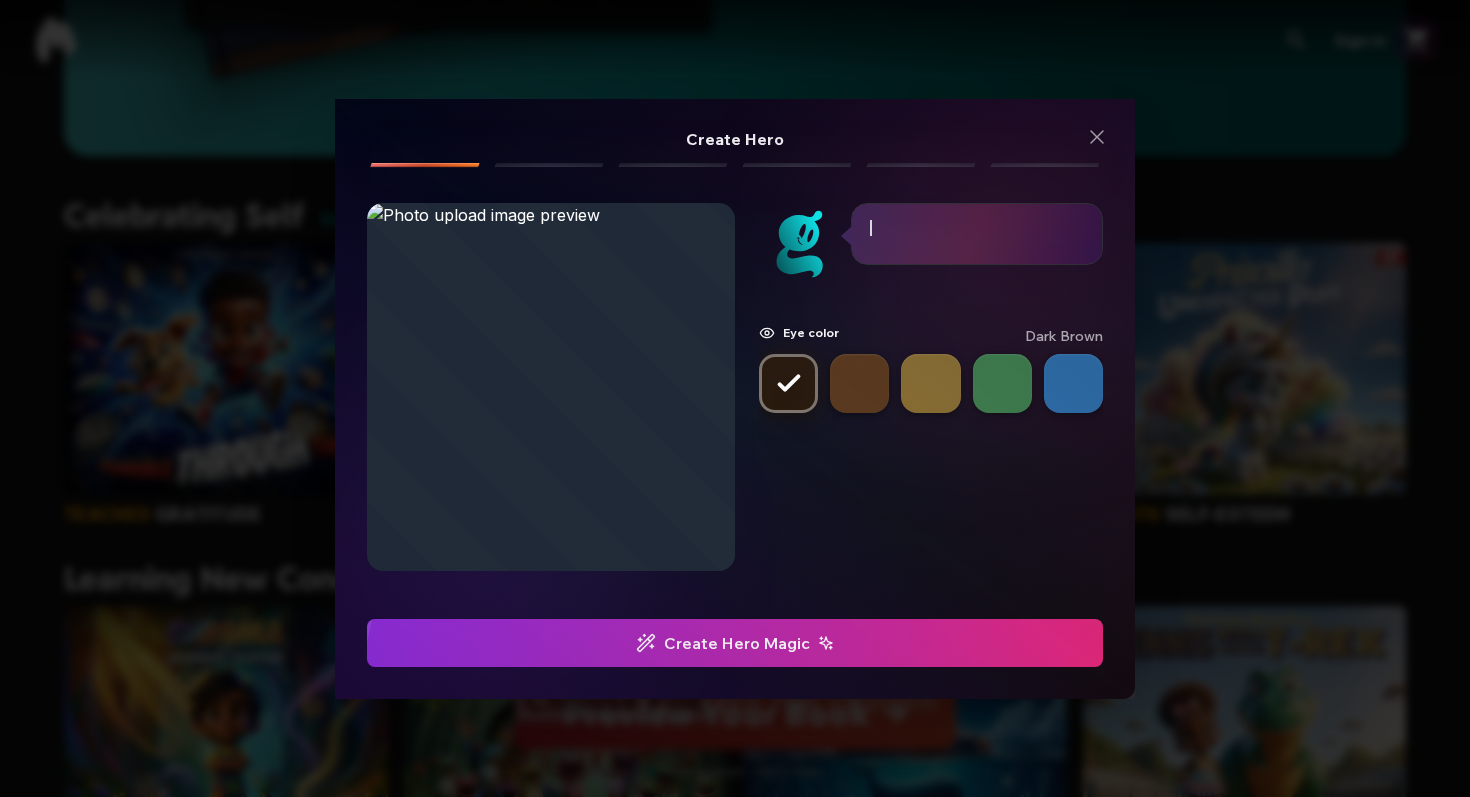 click on "Create Hero Magic" at bounding box center (735, 643) 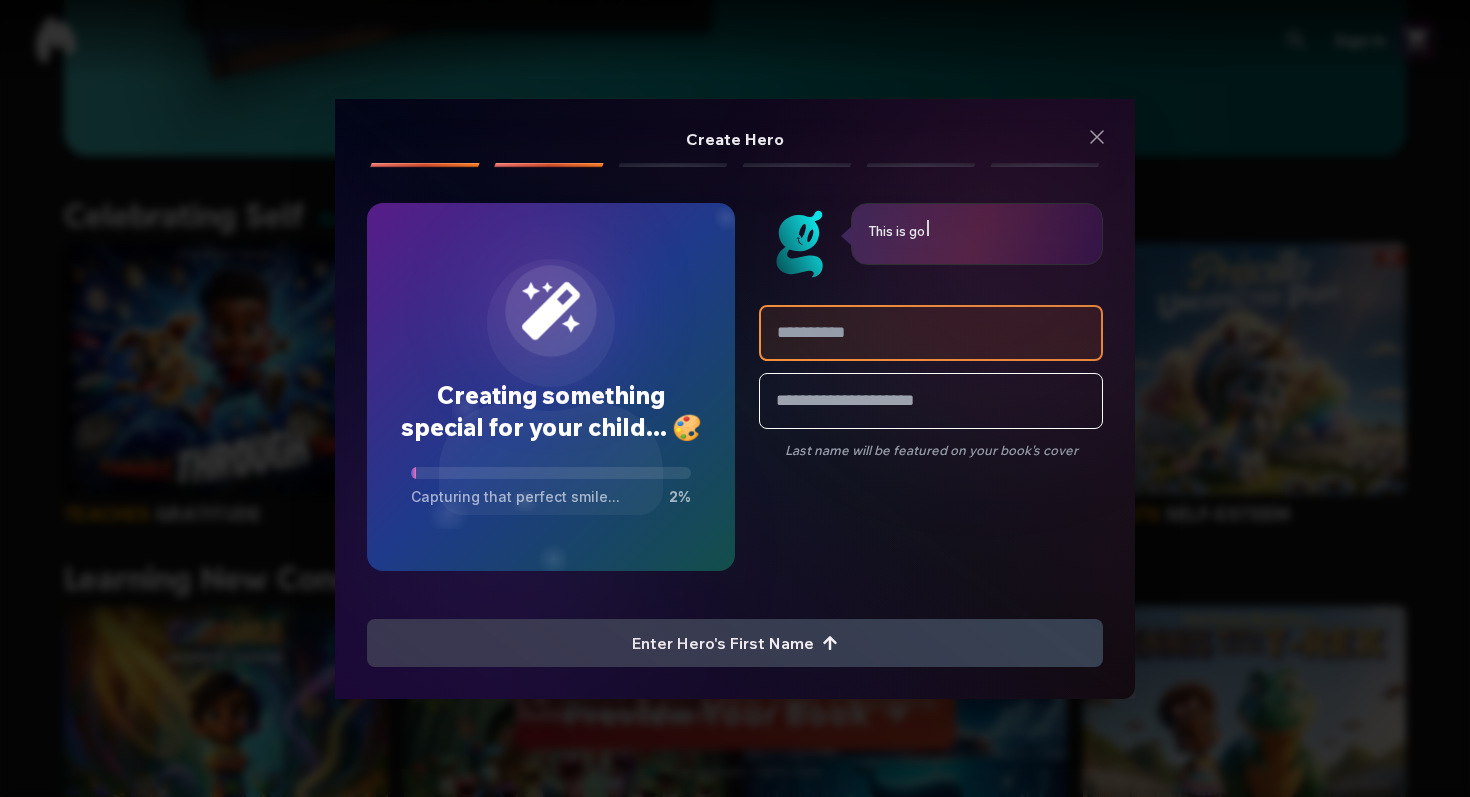 click at bounding box center [931, 333] 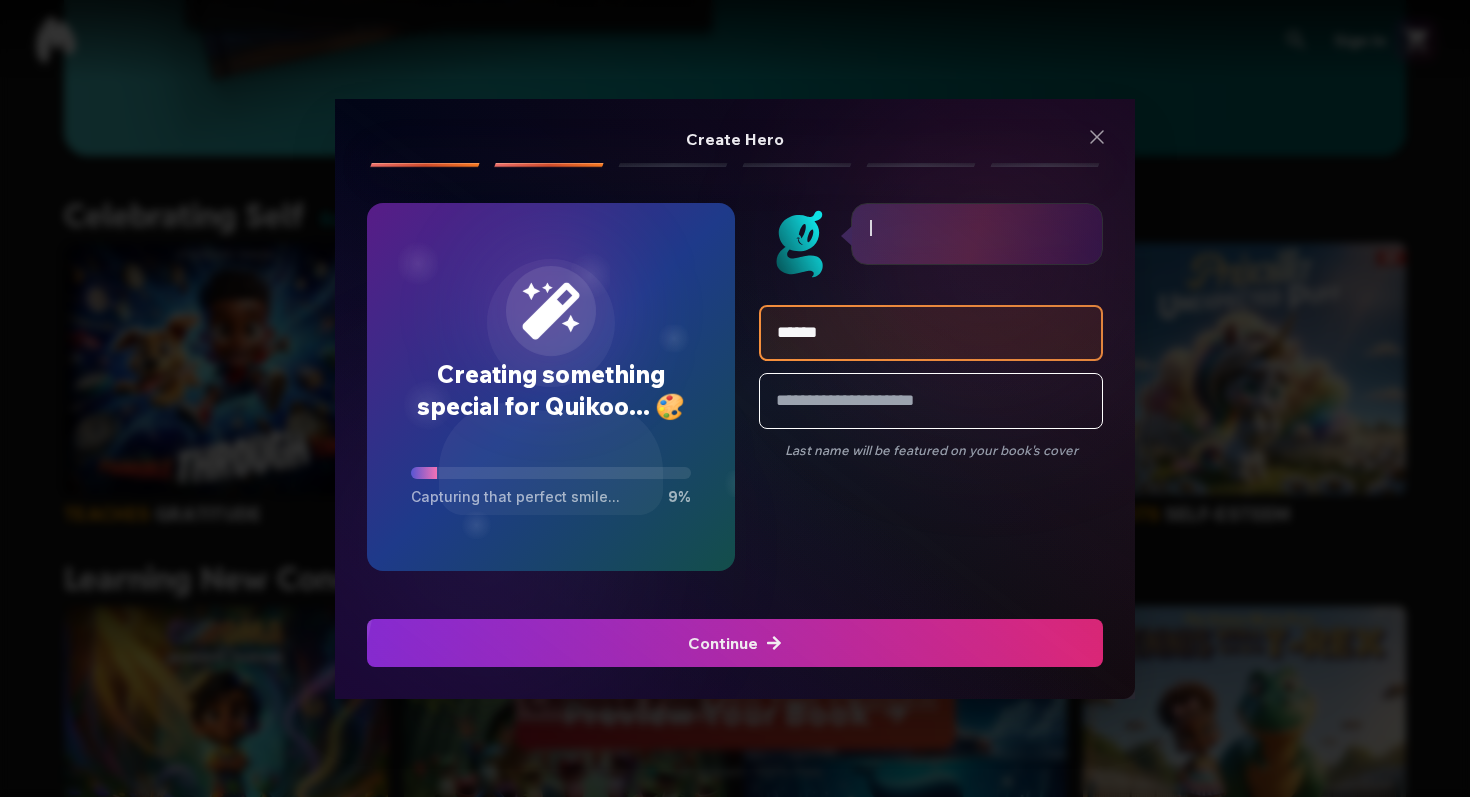 type on "******" 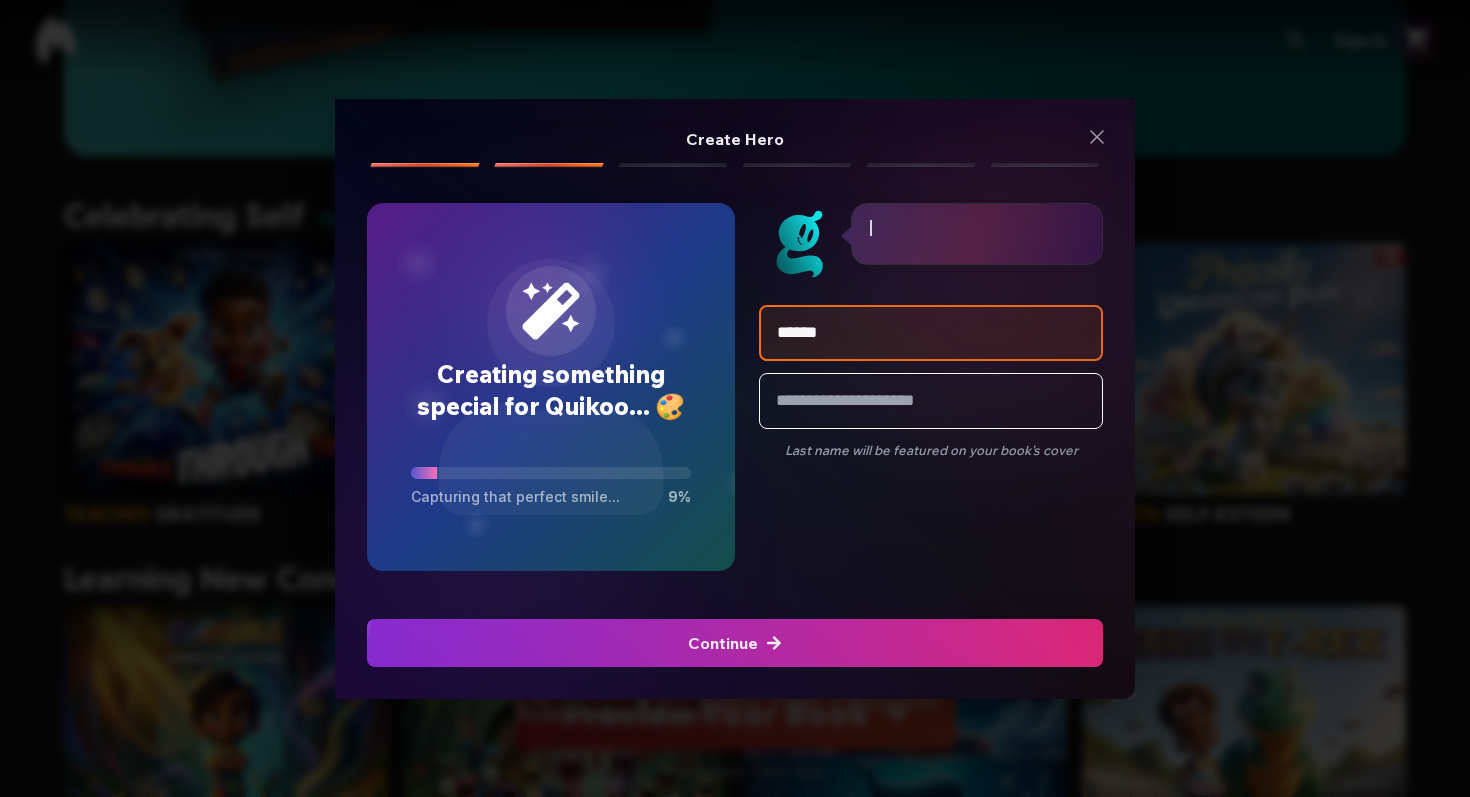 click at bounding box center [735, 643] 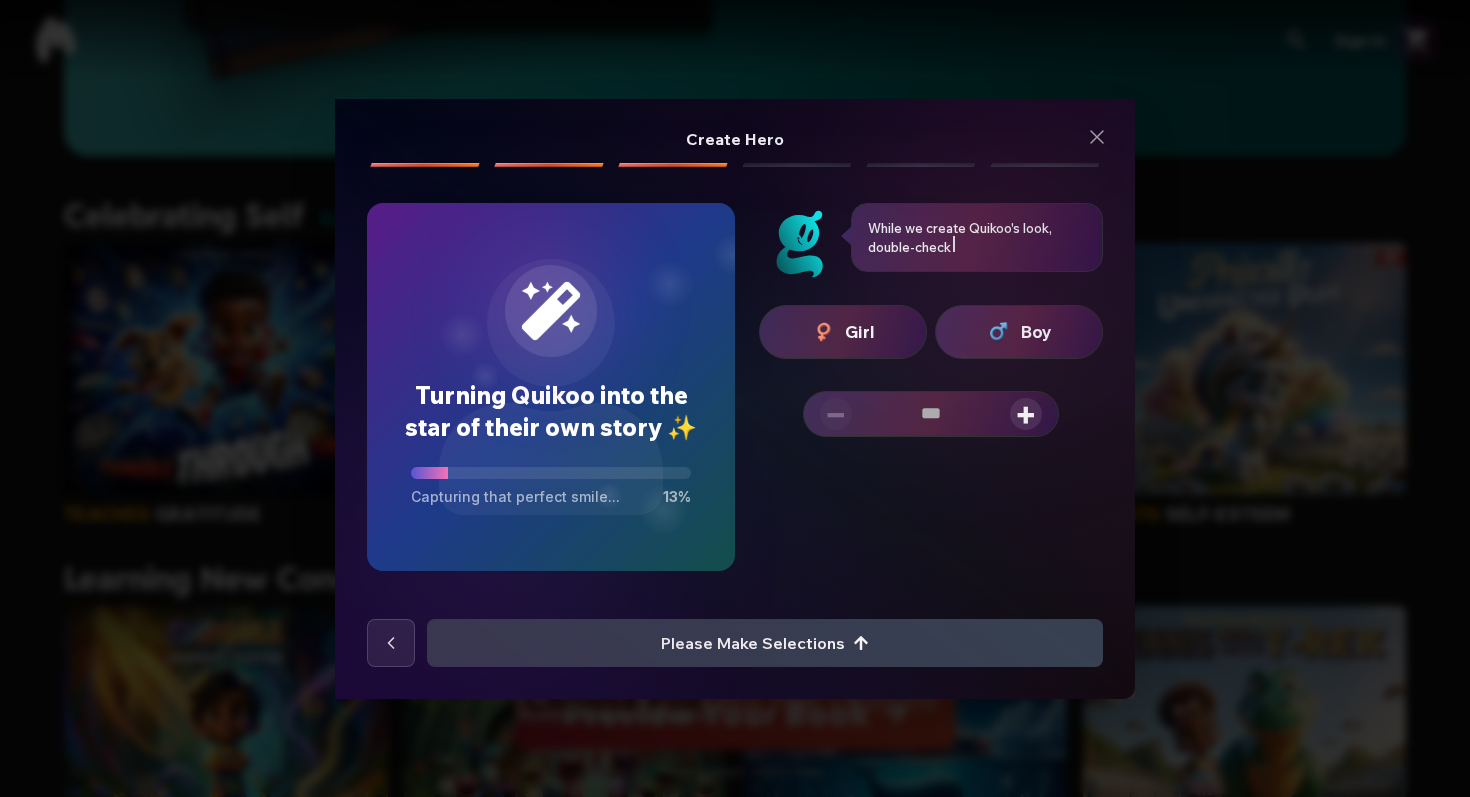 click on "Boy" at bounding box center [1036, 332] 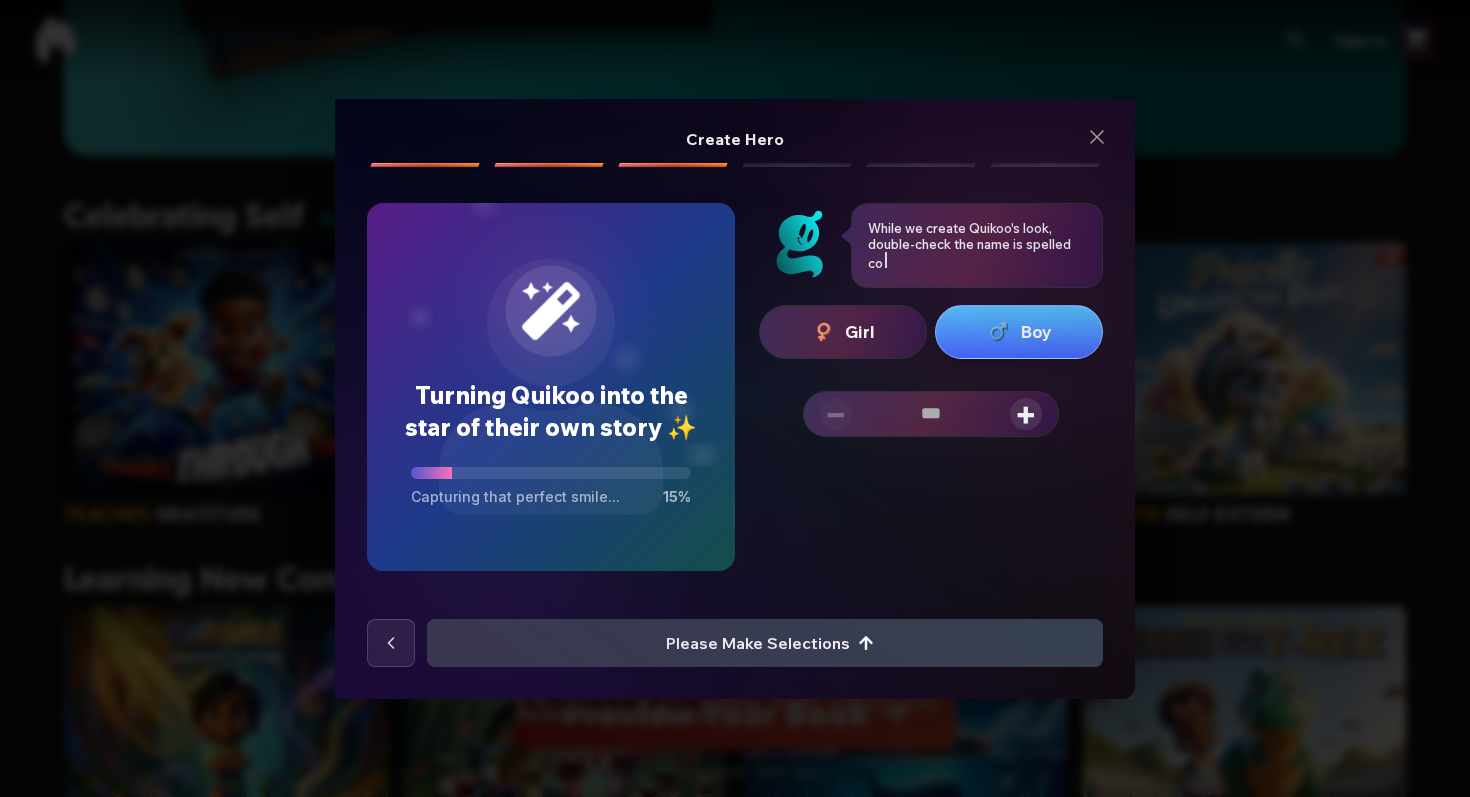 click on "+" at bounding box center (1026, 414) 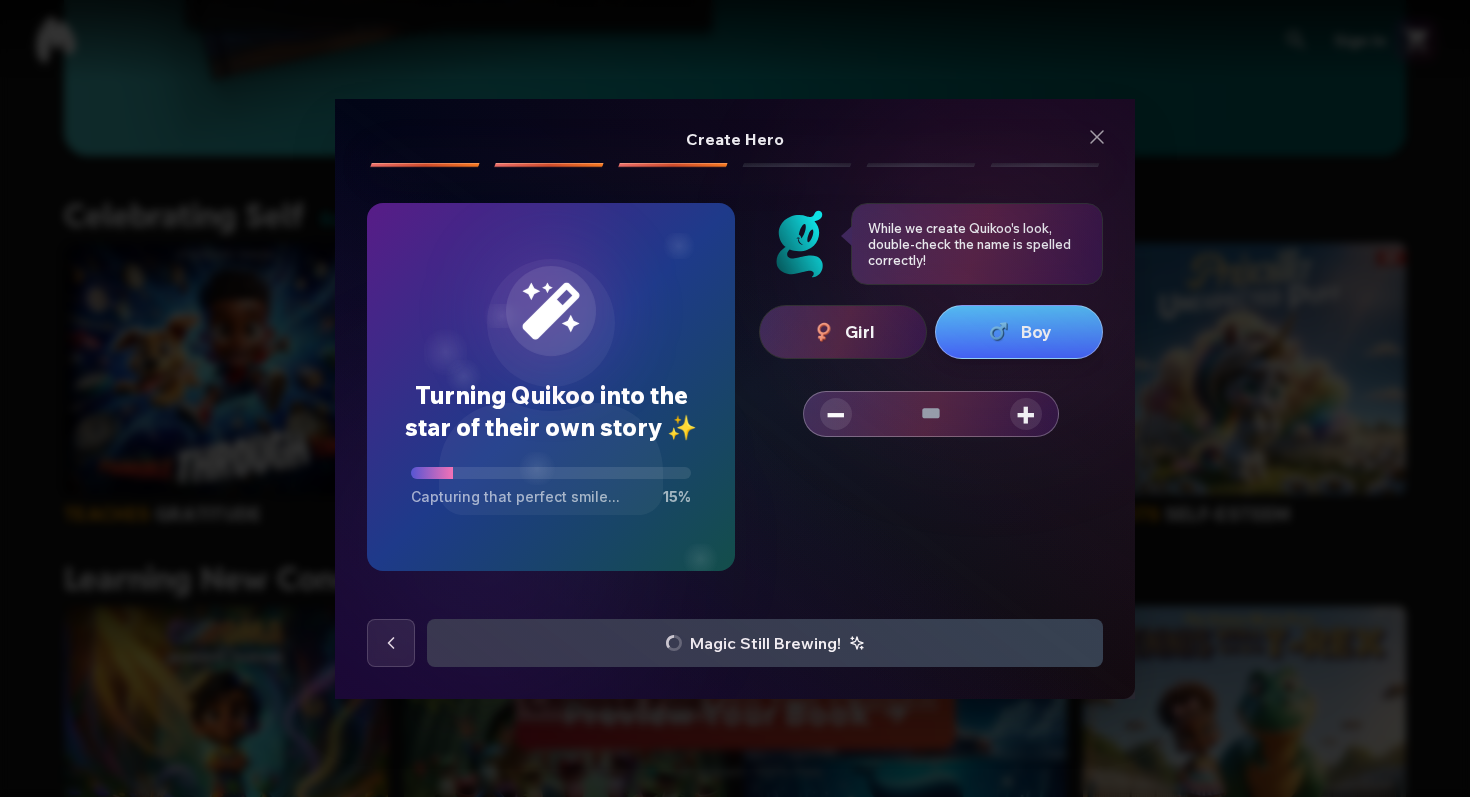 click on "+" at bounding box center [1026, 414] 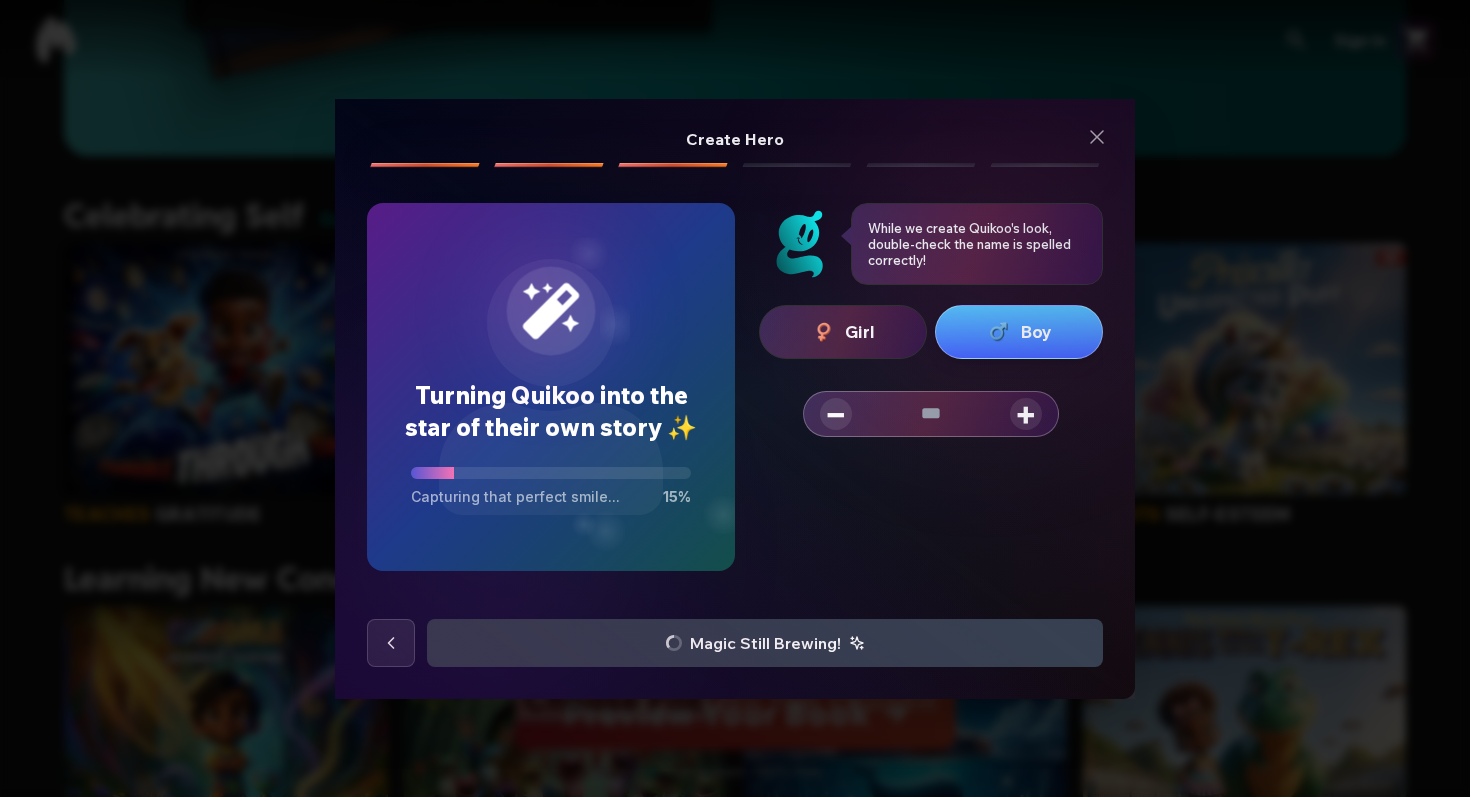 click on "+" at bounding box center [1026, 414] 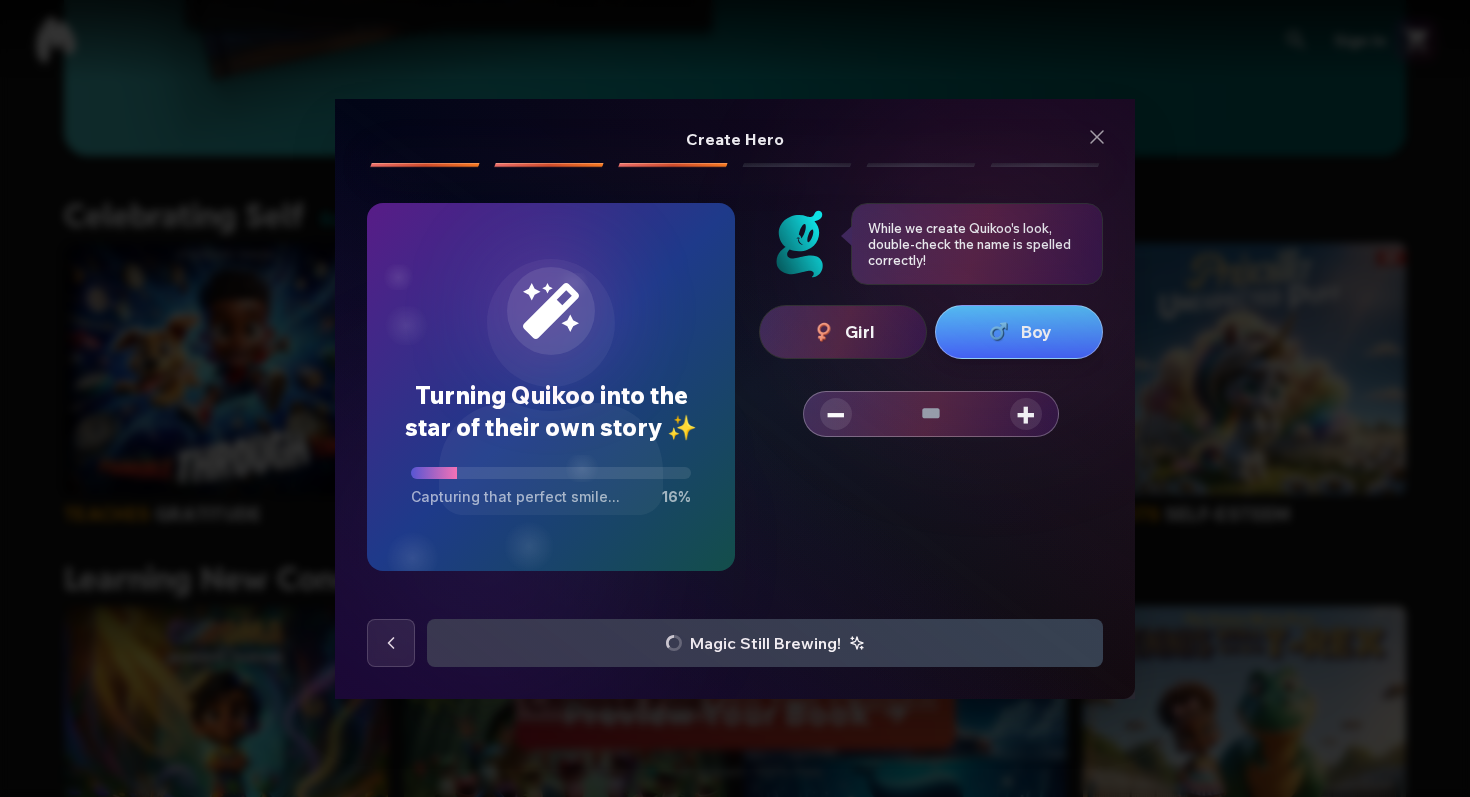 click on "+" at bounding box center (1026, 414) 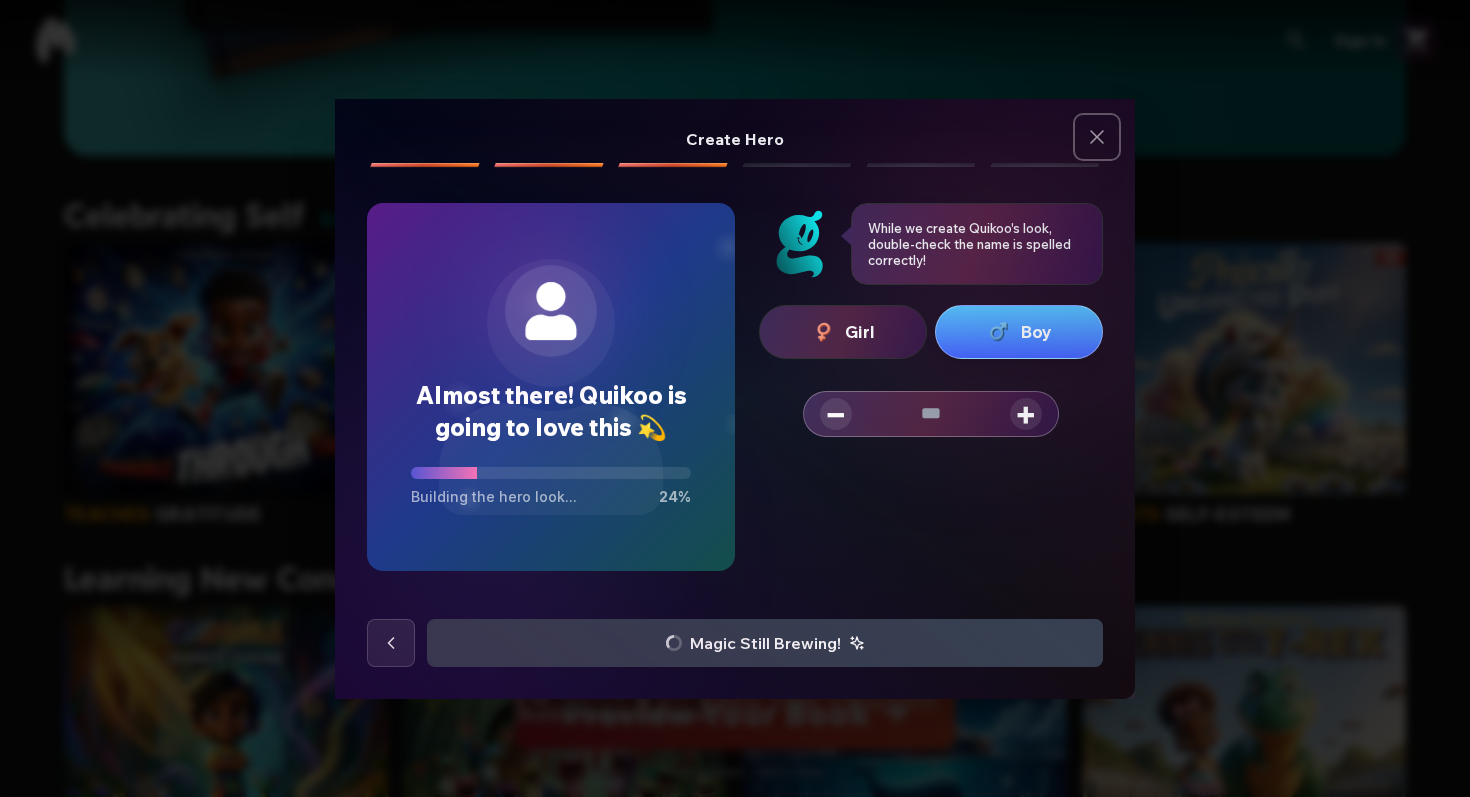 click 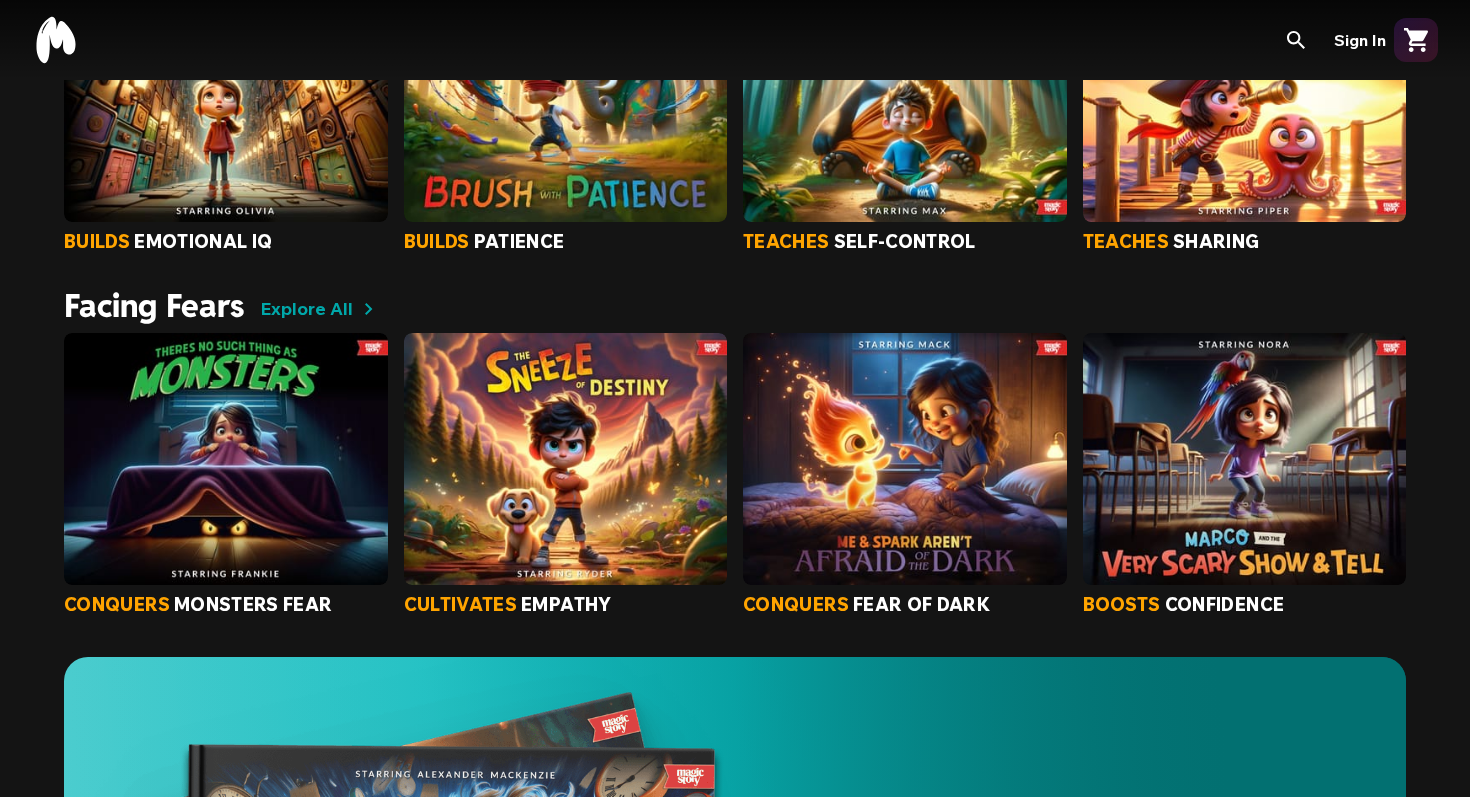 scroll, scrollTop: 0, scrollLeft: 0, axis: both 